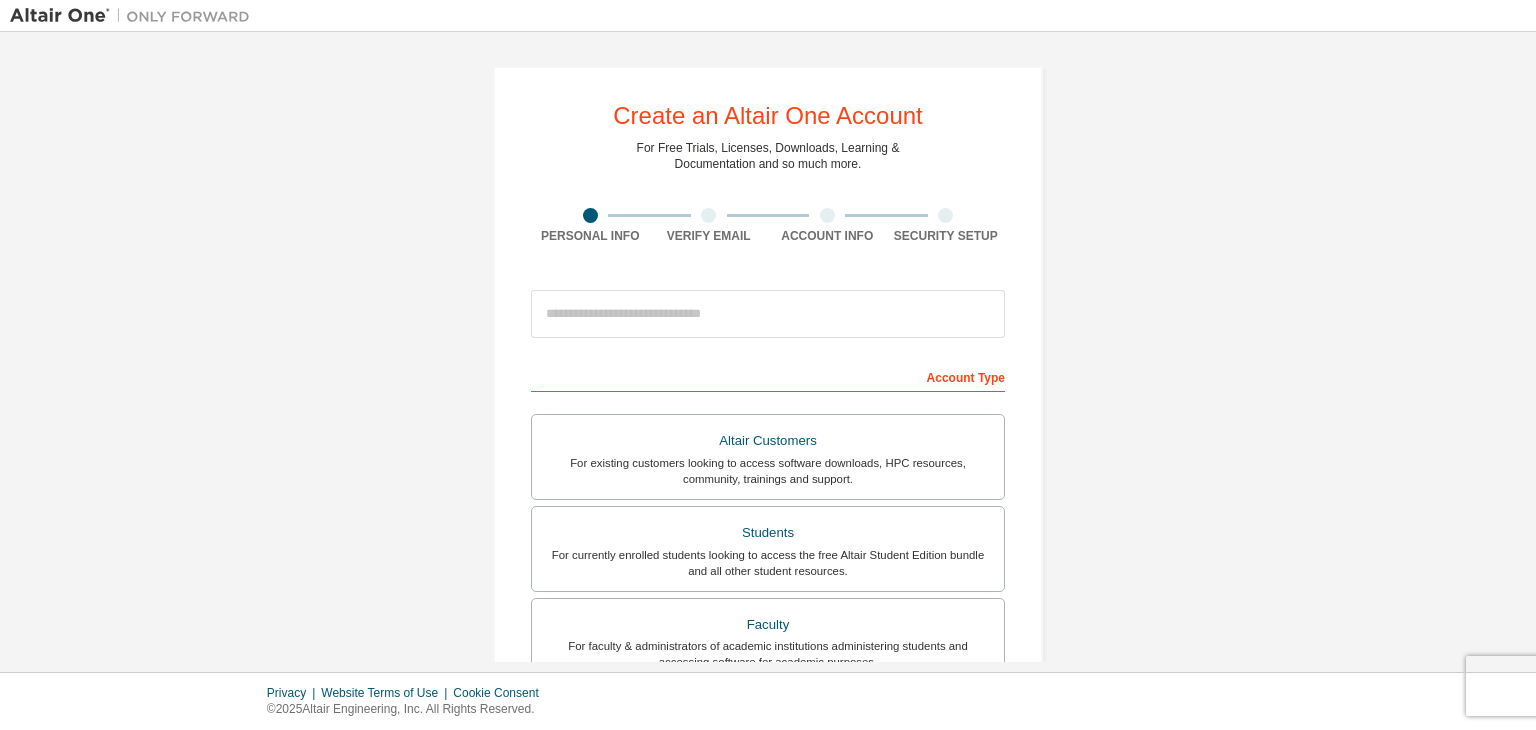 scroll, scrollTop: 0, scrollLeft: 0, axis: both 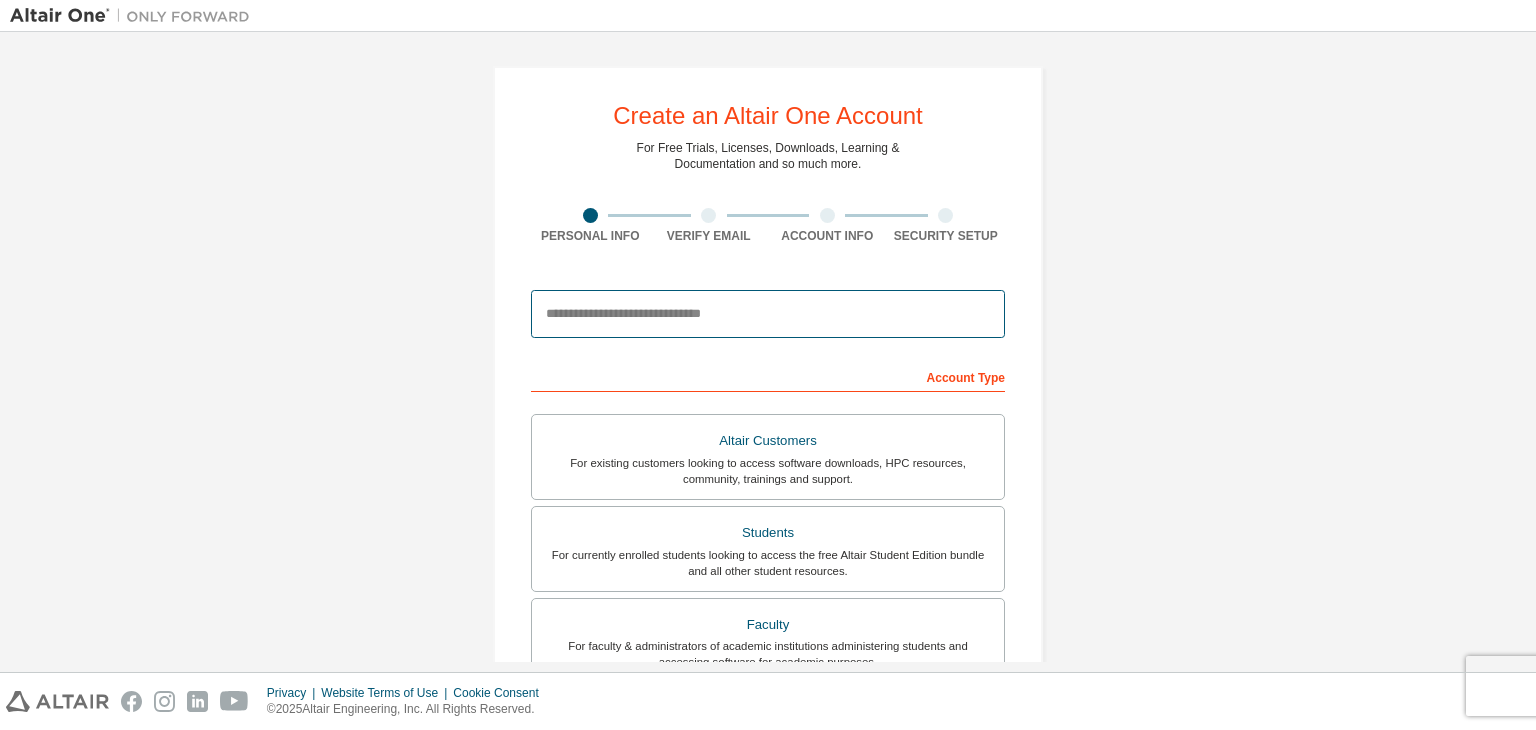click at bounding box center [768, 314] 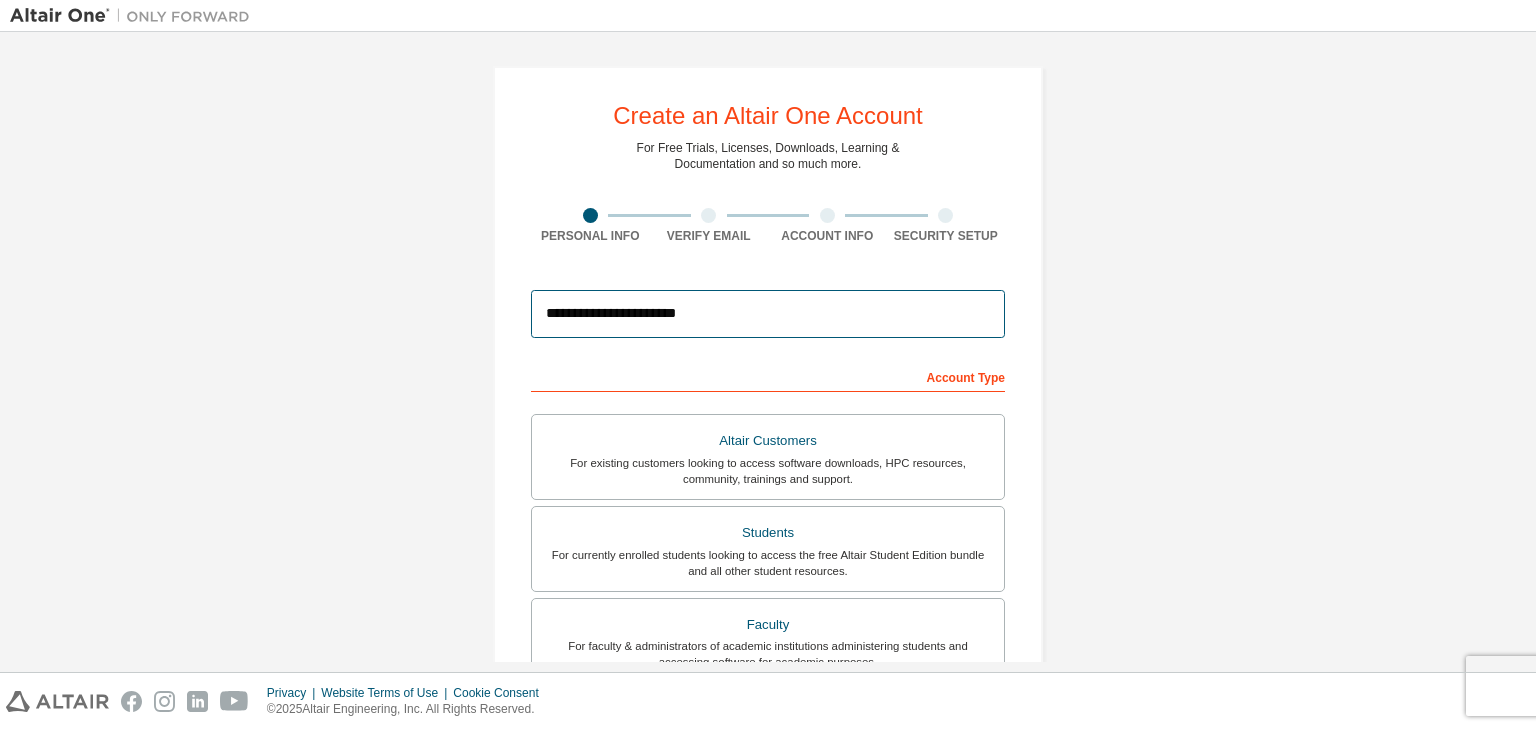click on "**********" at bounding box center [768, 314] 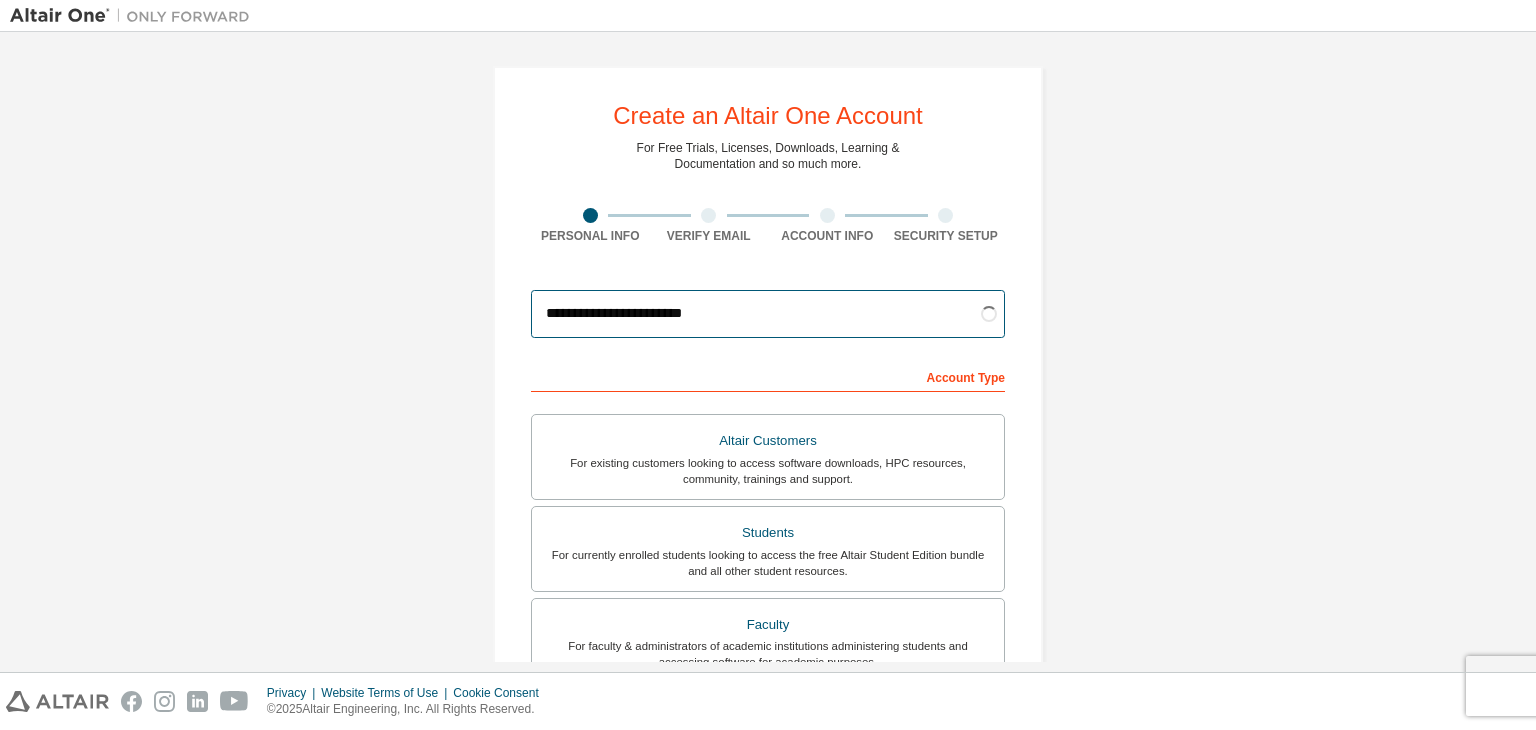 type on "**********" 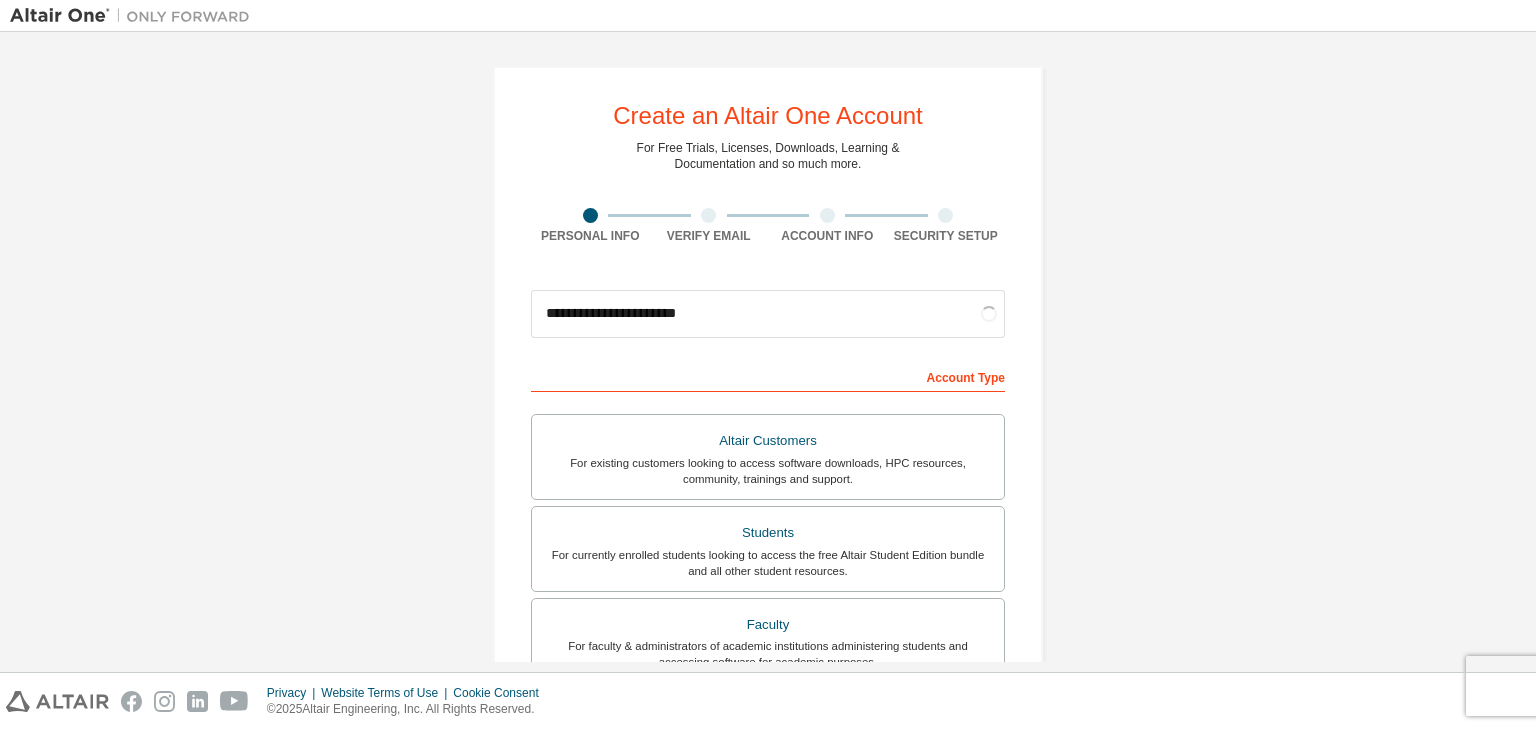 click on "**********" at bounding box center [768, 571] 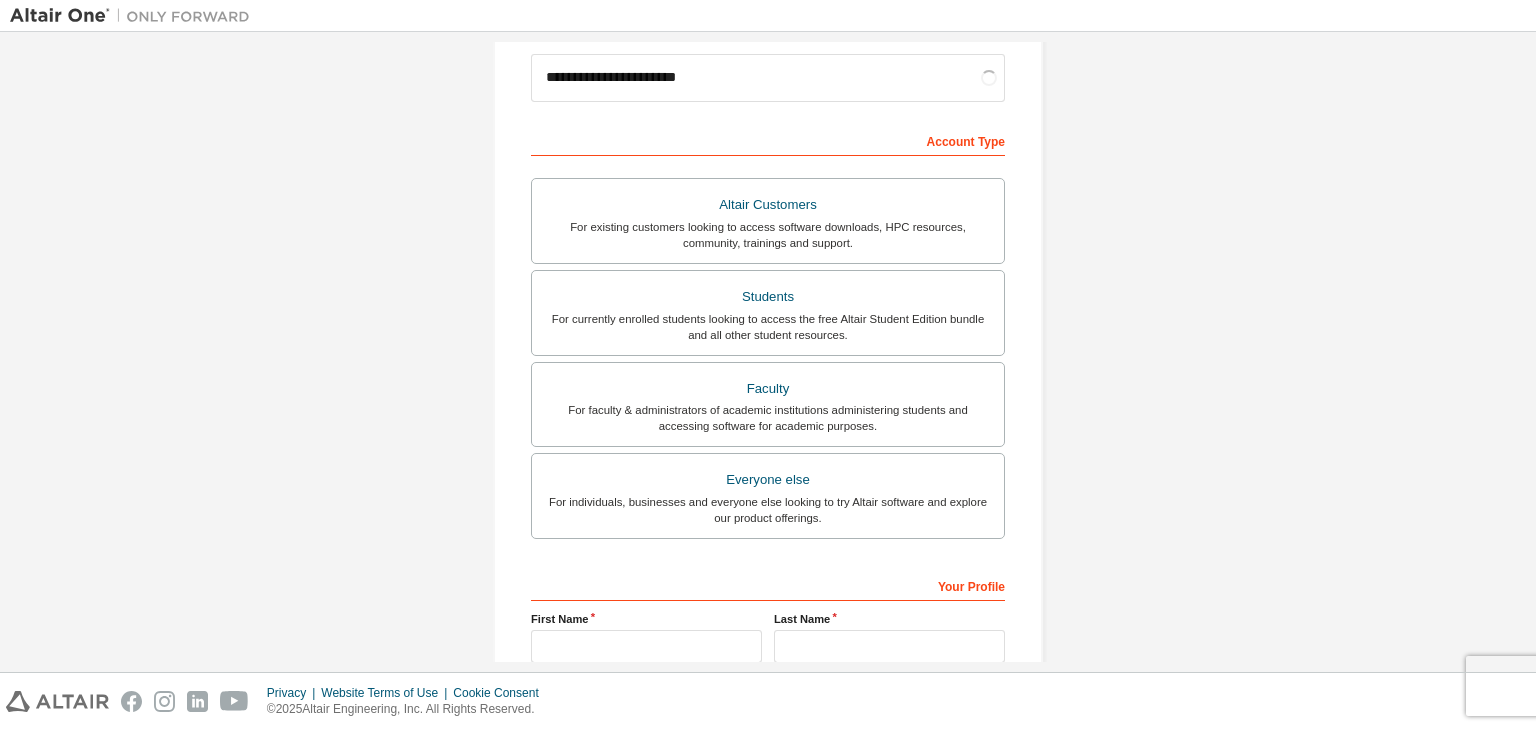 scroll, scrollTop: 300, scrollLeft: 0, axis: vertical 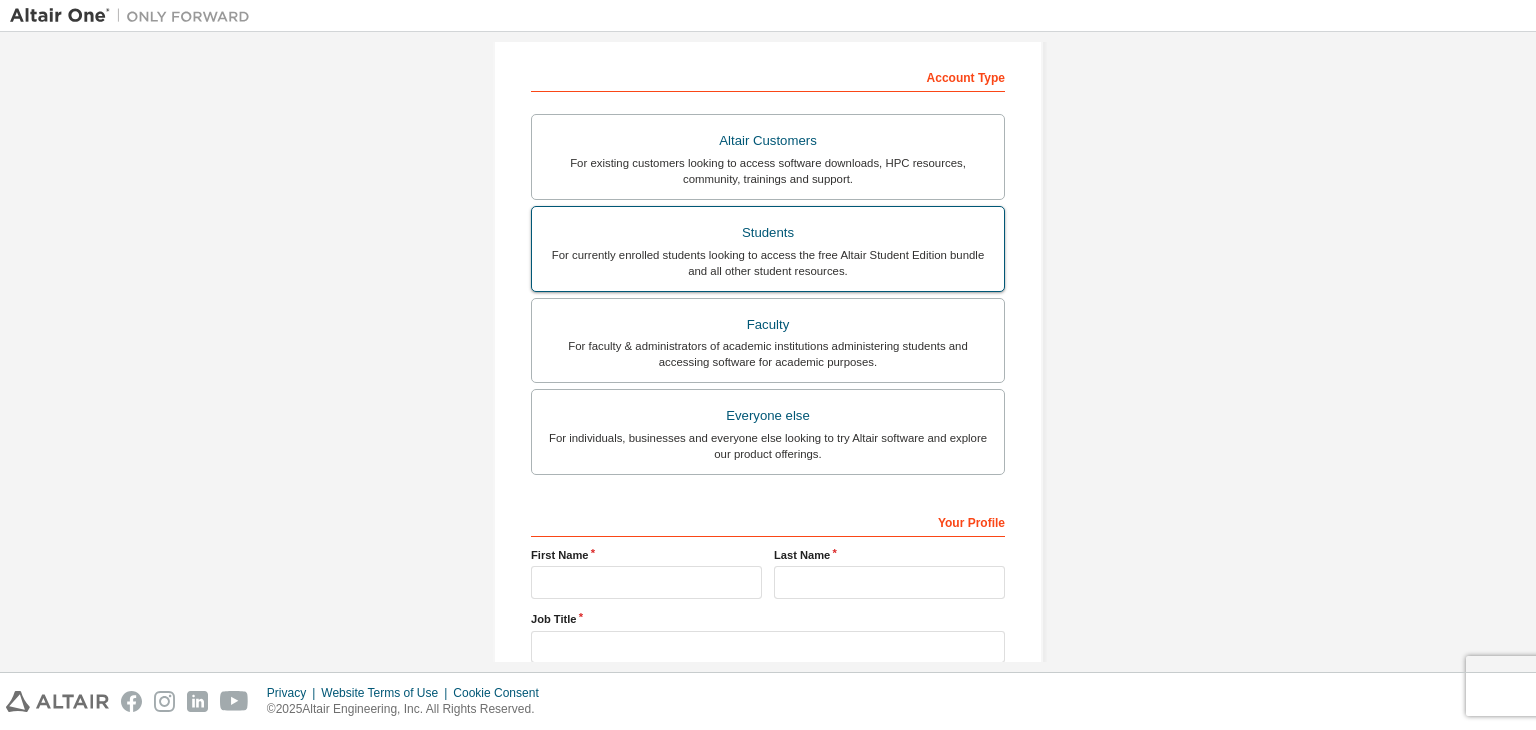 click on "For currently enrolled students looking to access the free Altair Student Edition bundle and all other student resources." at bounding box center [768, 263] 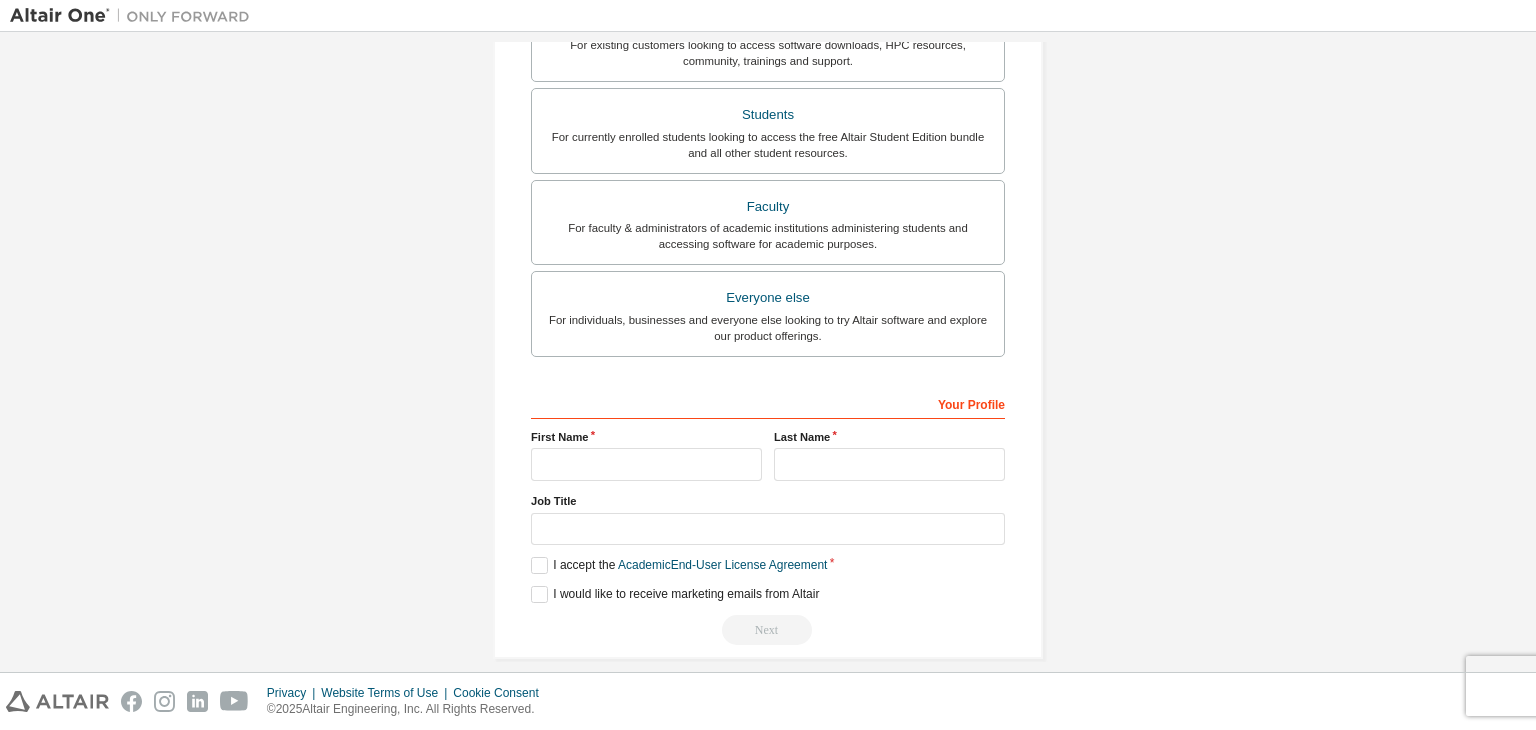 scroll, scrollTop: 435, scrollLeft: 0, axis: vertical 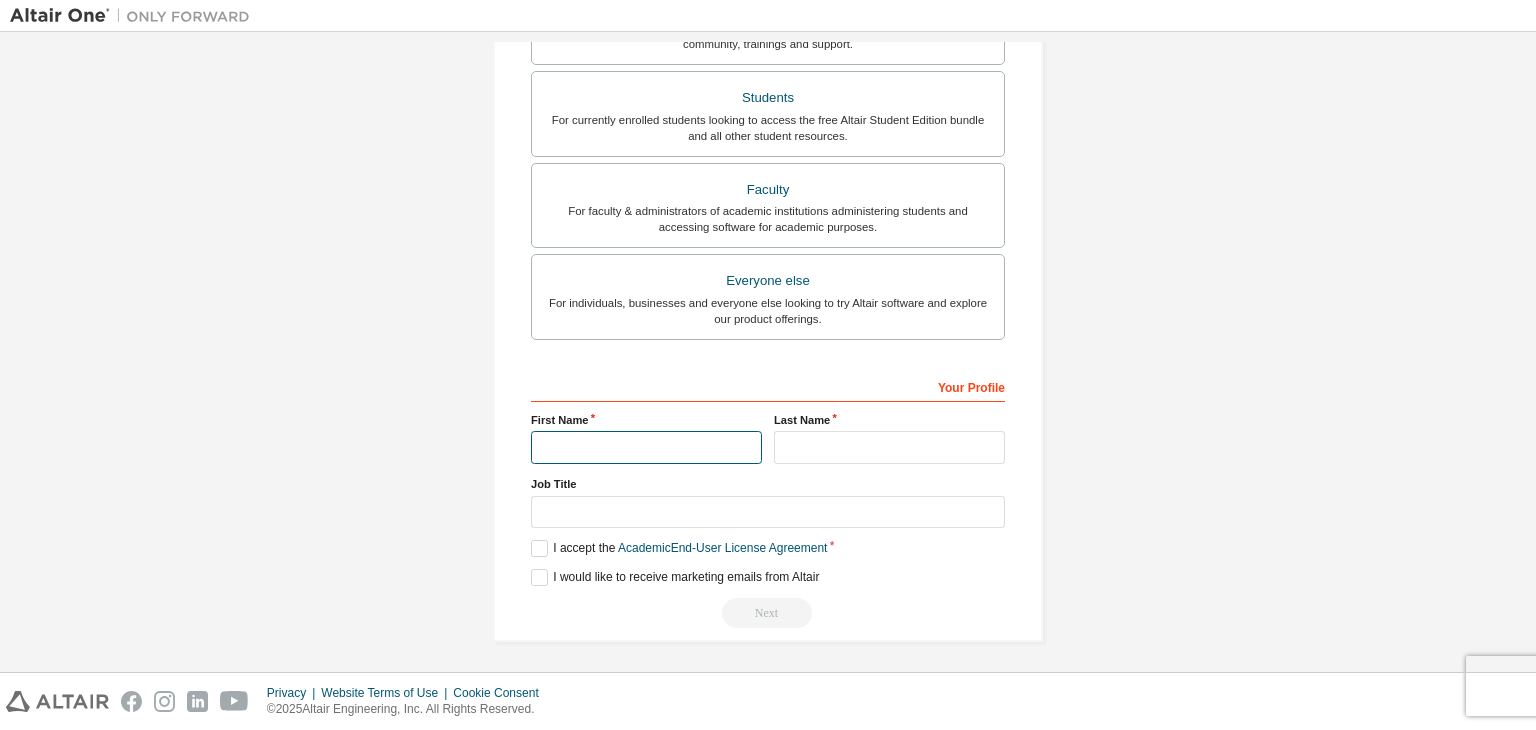 click at bounding box center [646, 447] 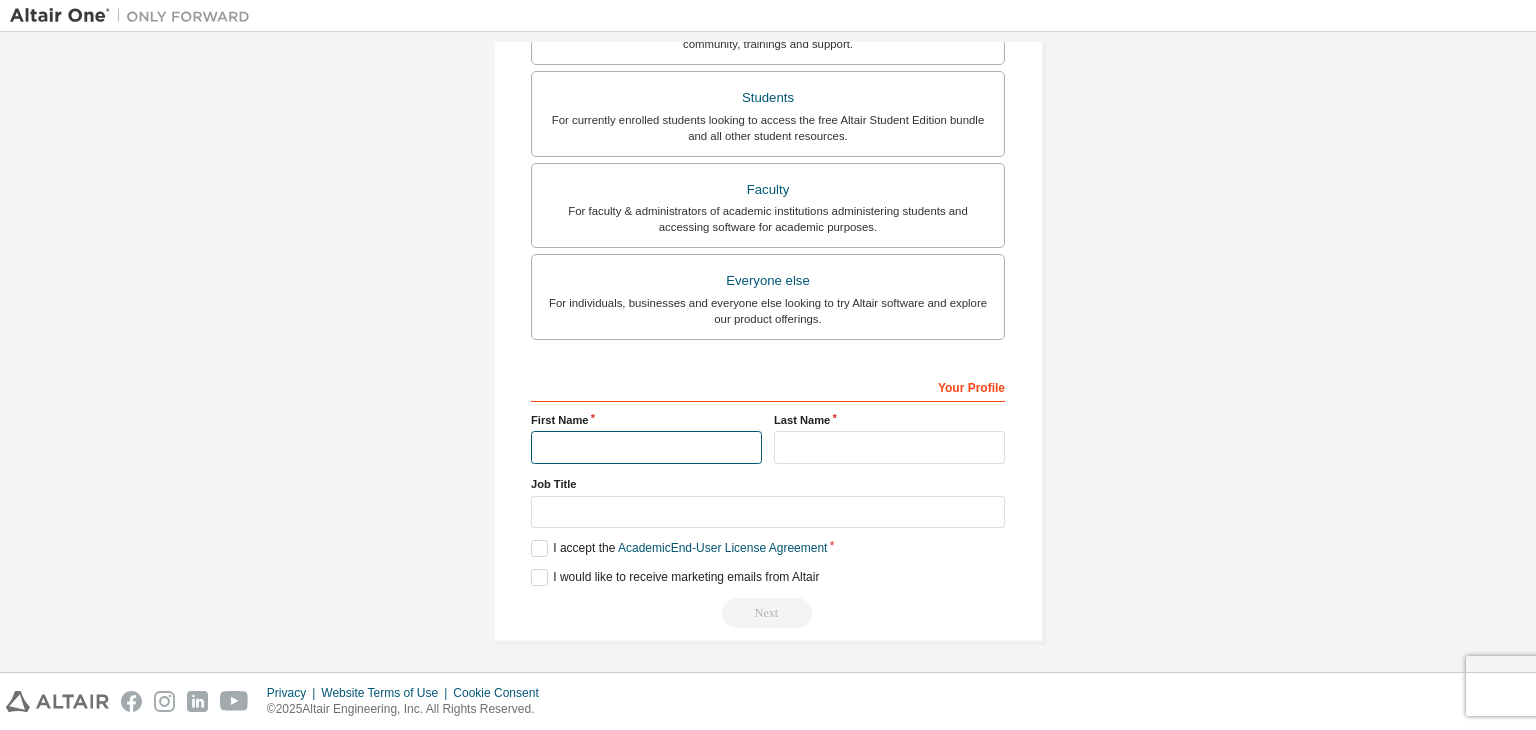 type on "*****" 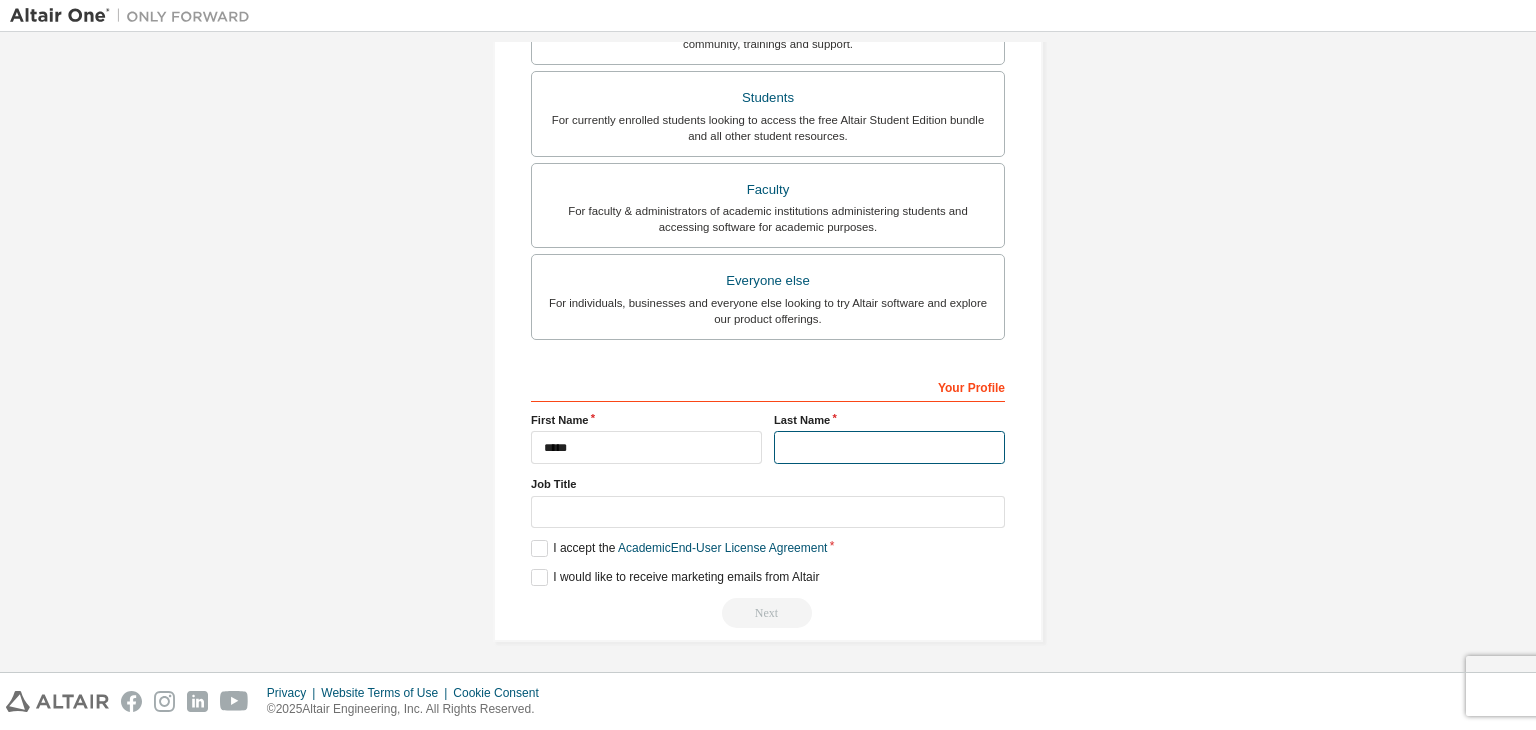 click at bounding box center [889, 447] 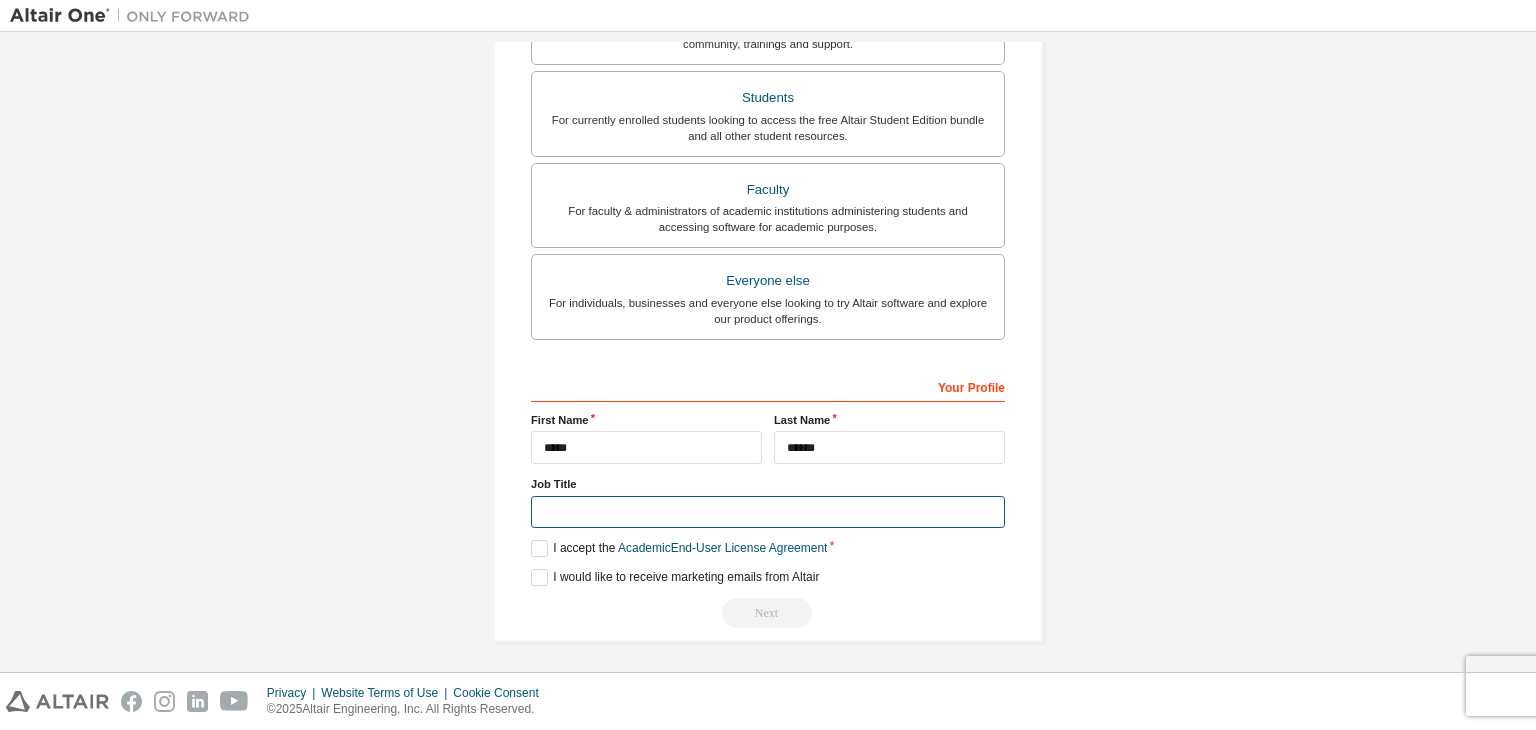 click at bounding box center [768, 512] 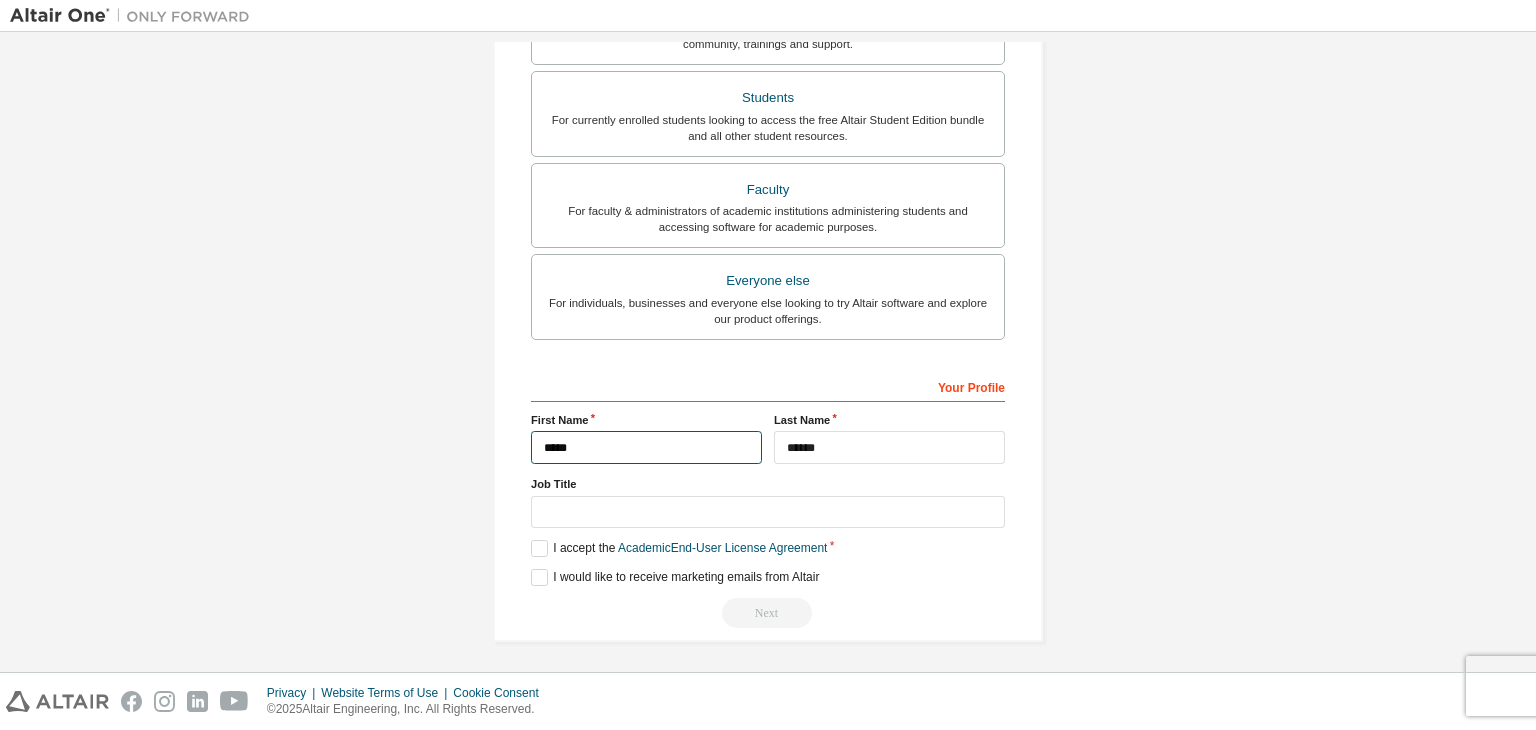 click on "*****" at bounding box center (646, 447) 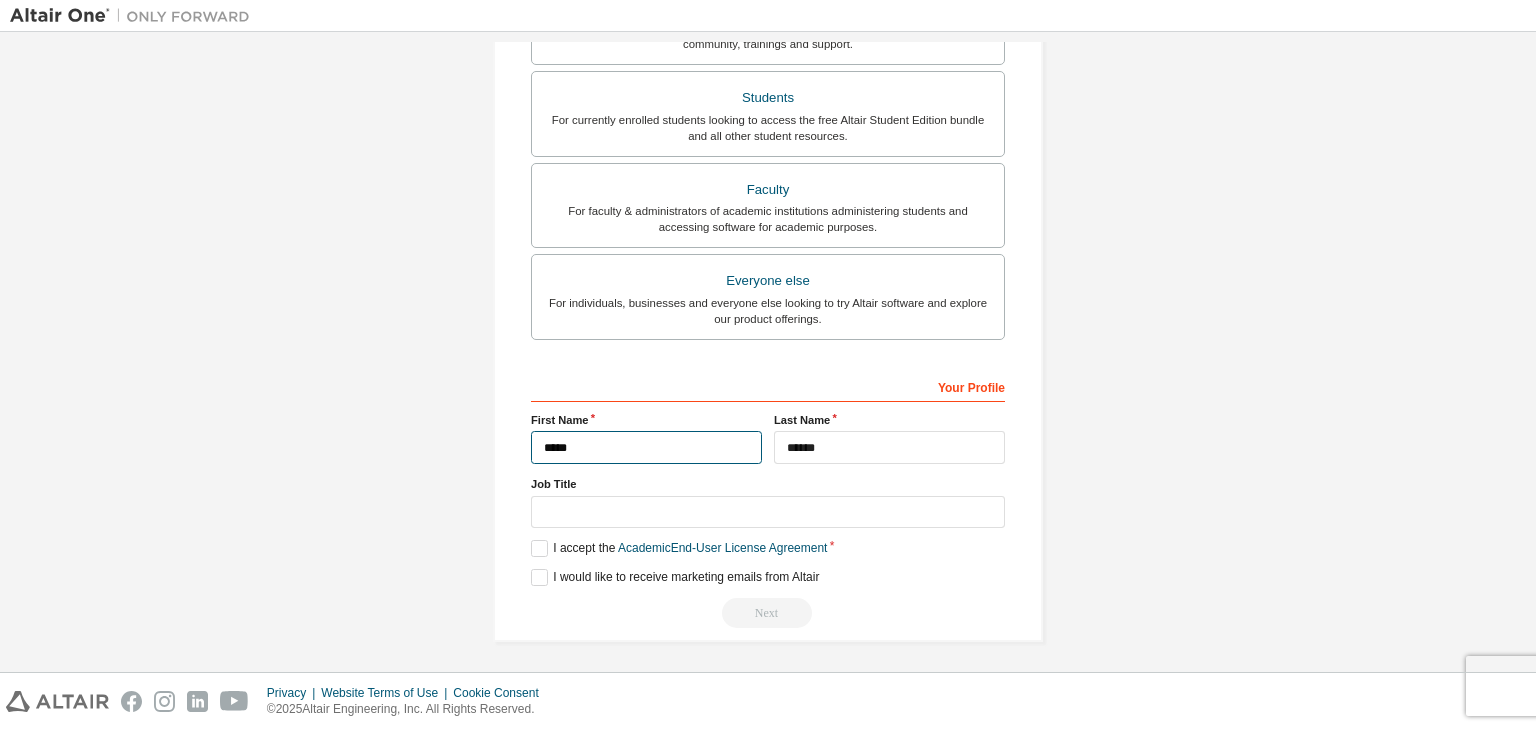 drag, startPoint x: 588, startPoint y: 444, endPoint x: 571, endPoint y: 448, distance: 17.464249 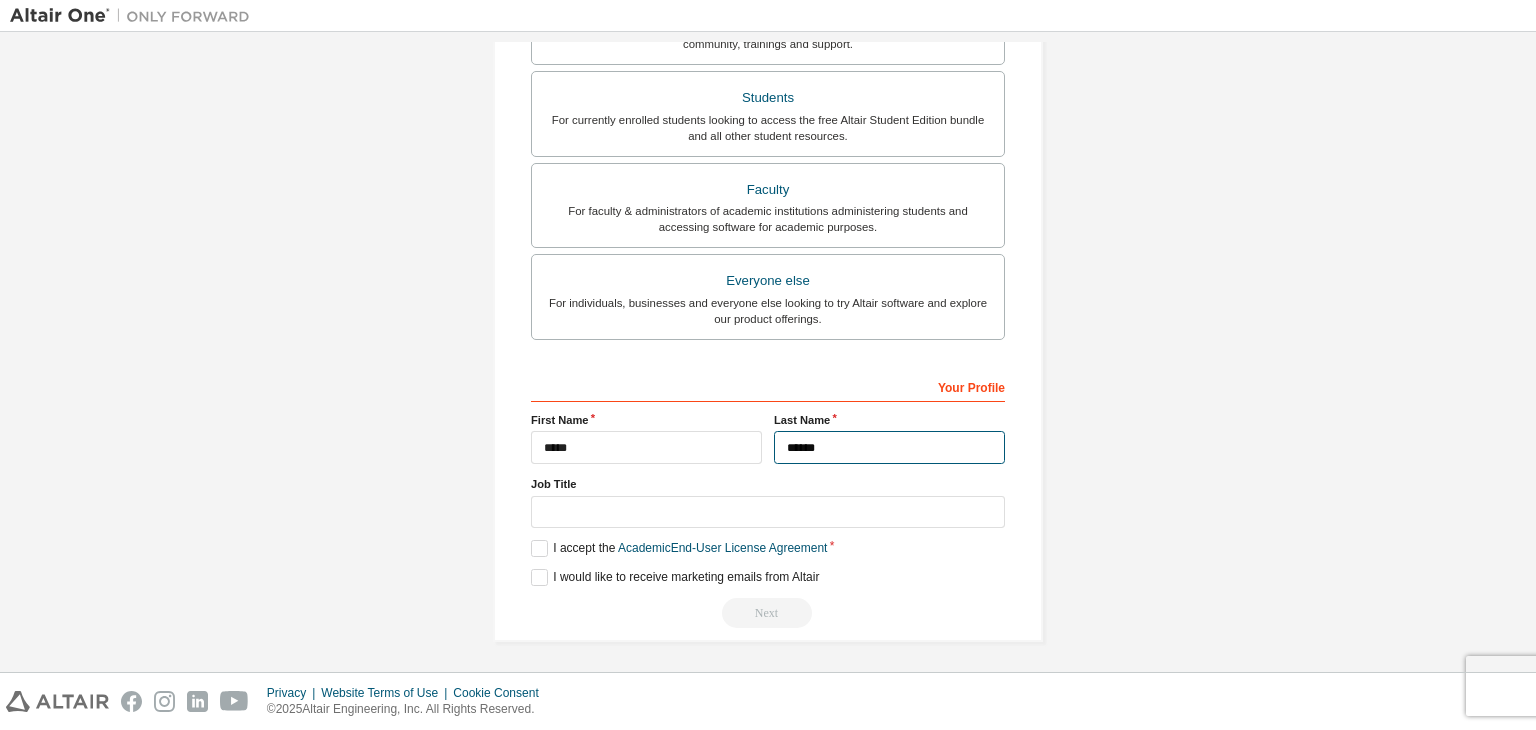 click on "******" at bounding box center [889, 447] 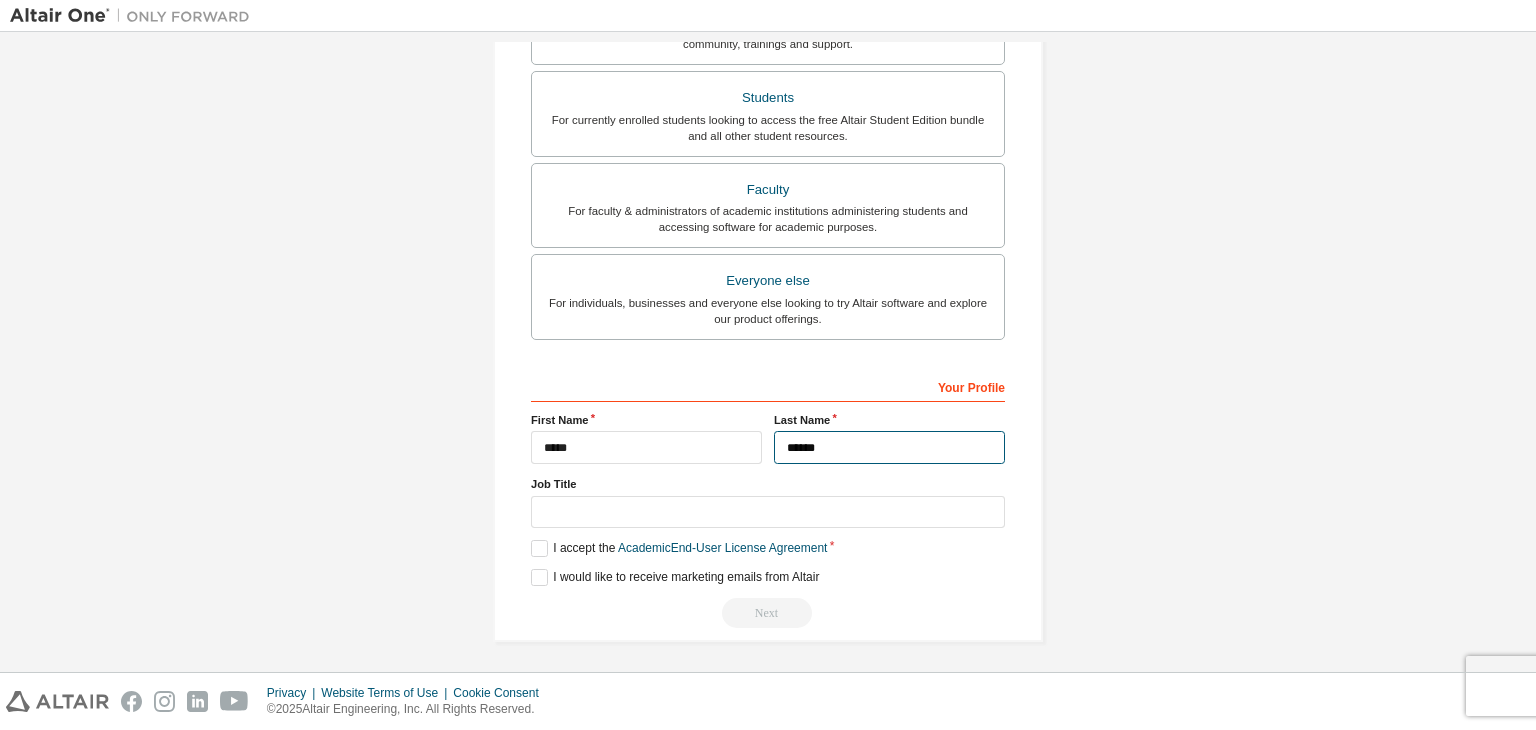 click on "******" at bounding box center [889, 447] 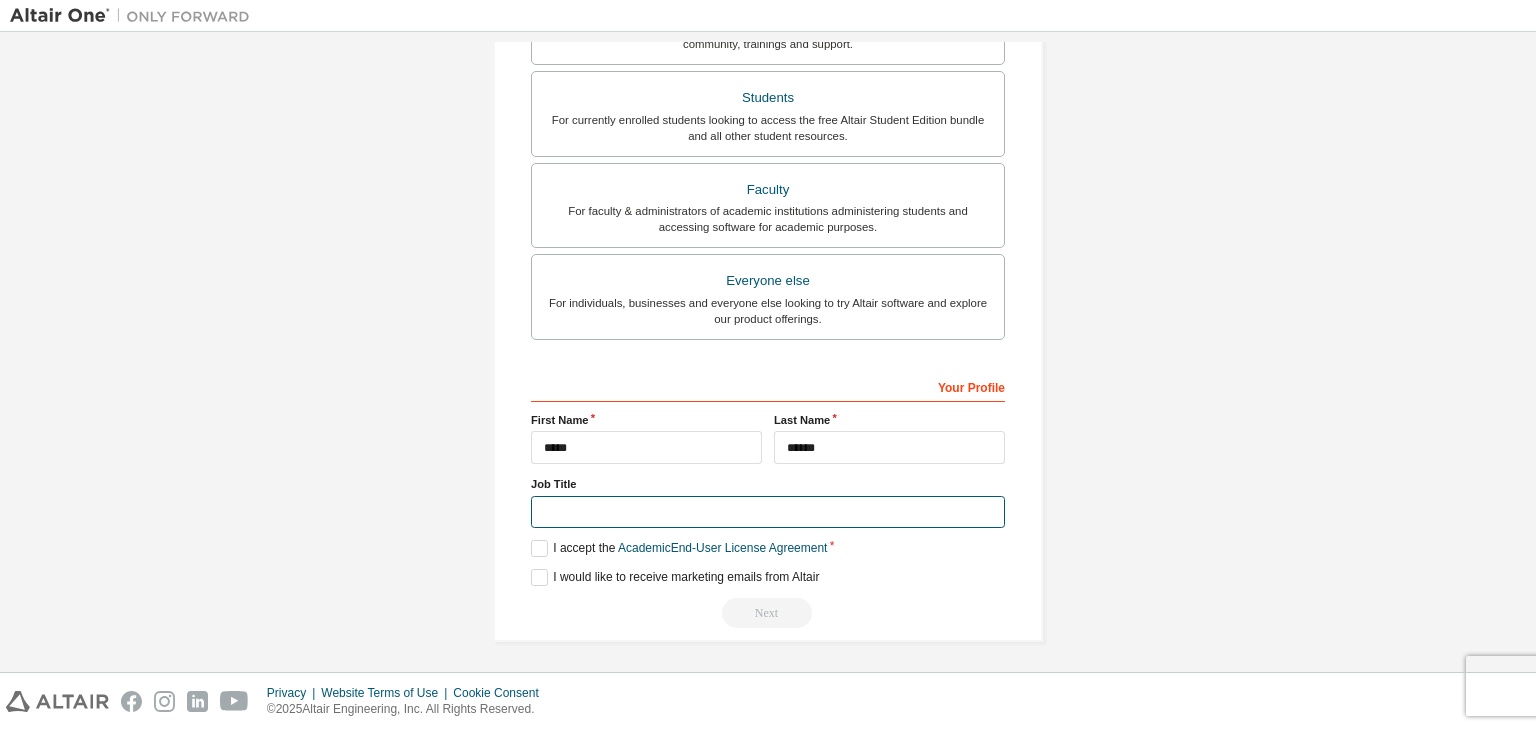 click at bounding box center (768, 512) 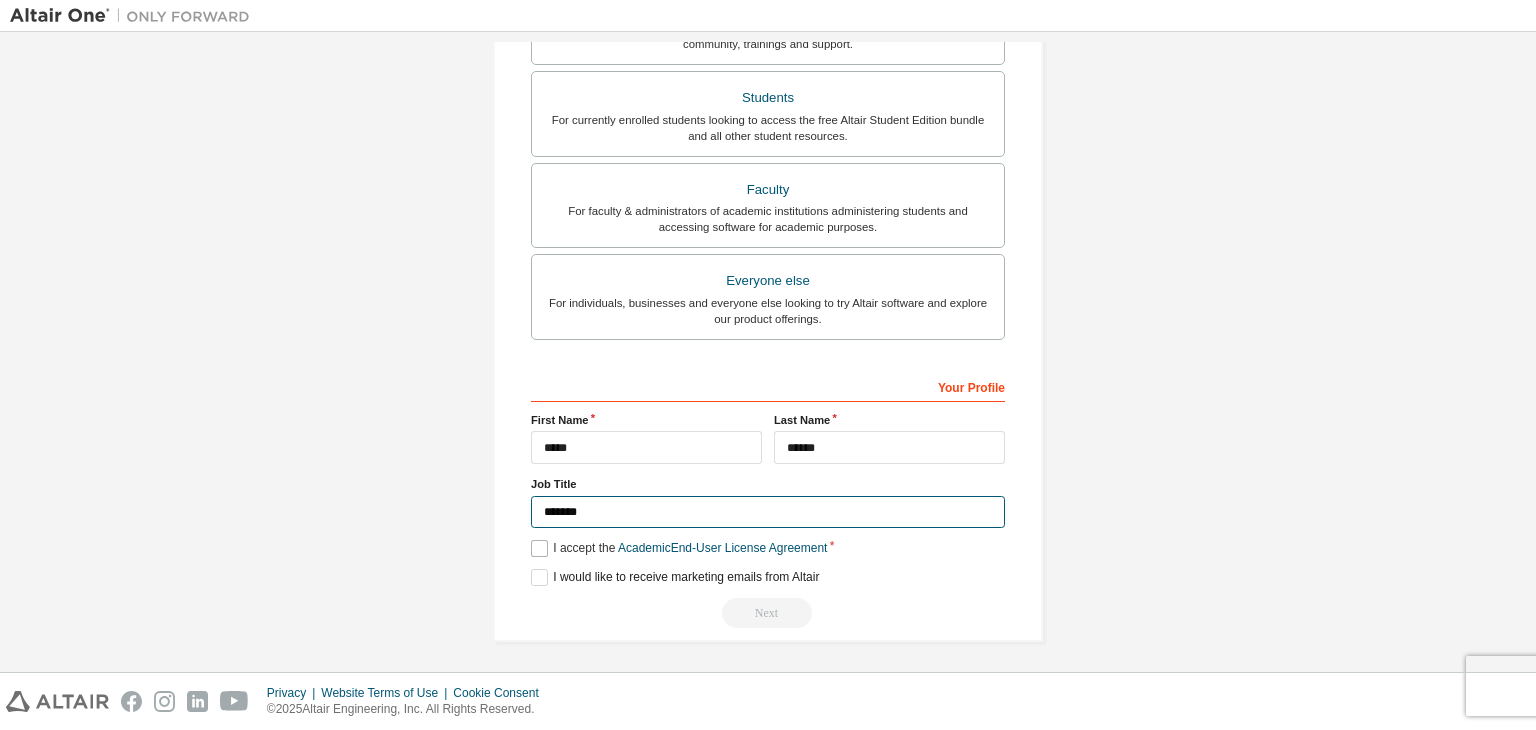 type on "*******" 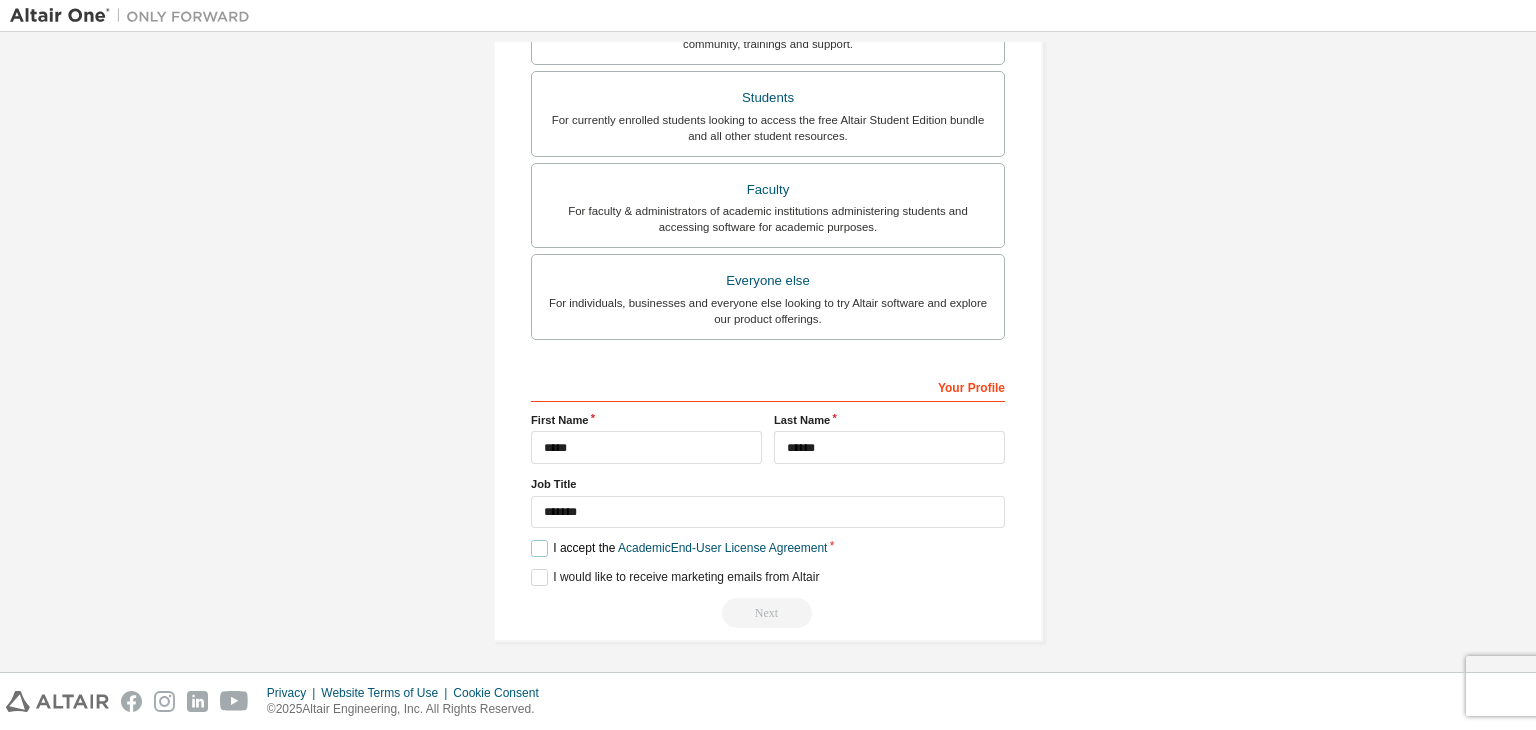 click on "I accept the   Academic   End-User License Agreement" at bounding box center (679, 548) 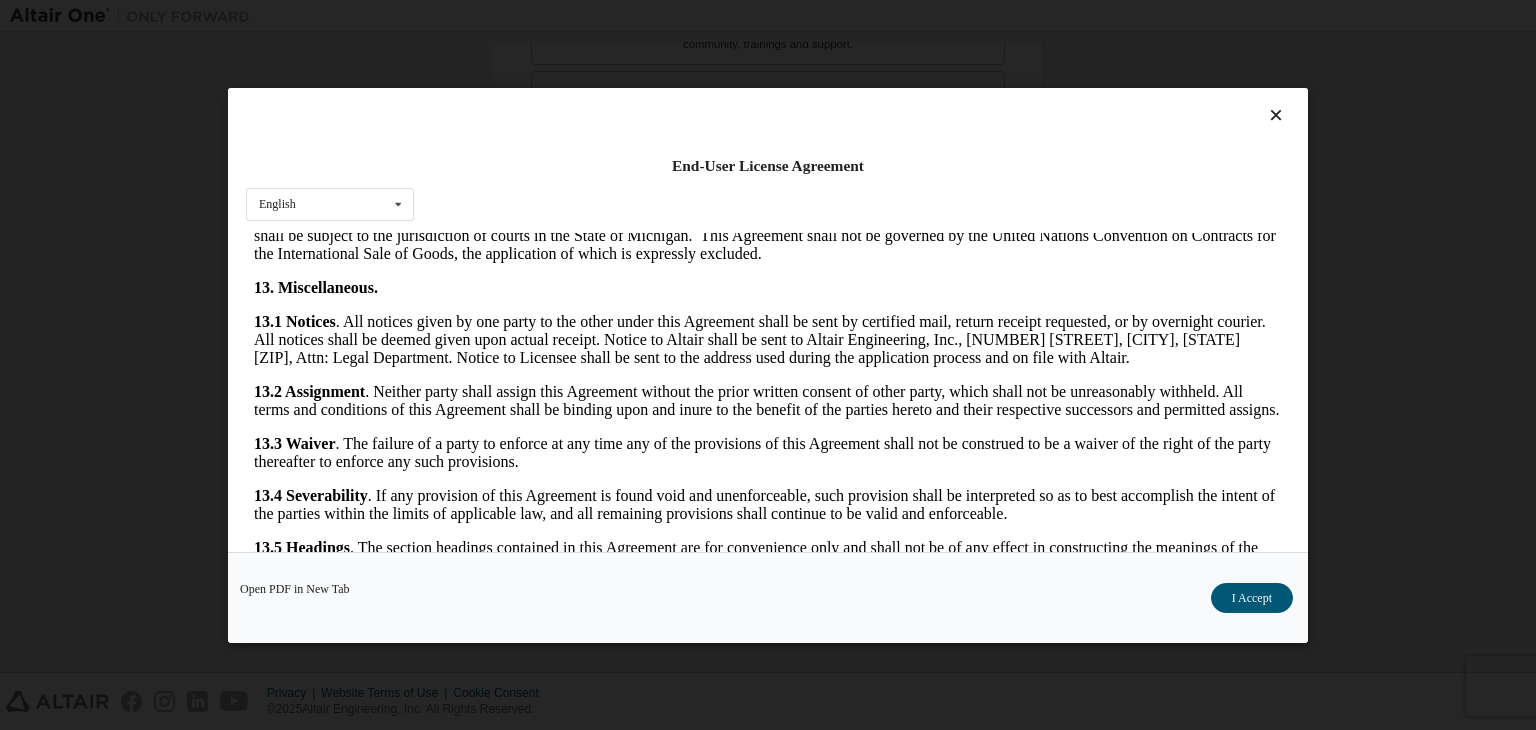 scroll, scrollTop: 3341, scrollLeft: 0, axis: vertical 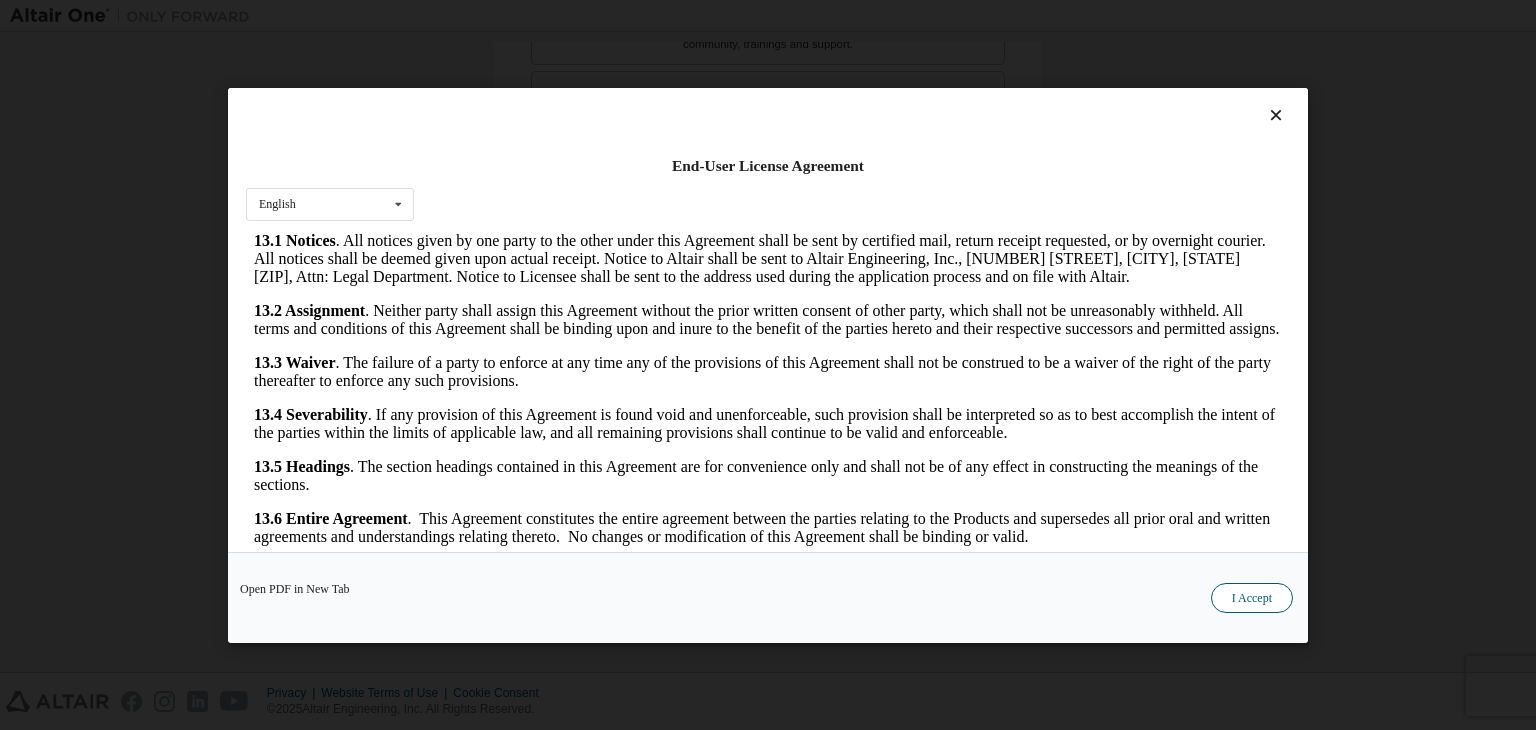 click on "I Accept" at bounding box center [1252, 598] 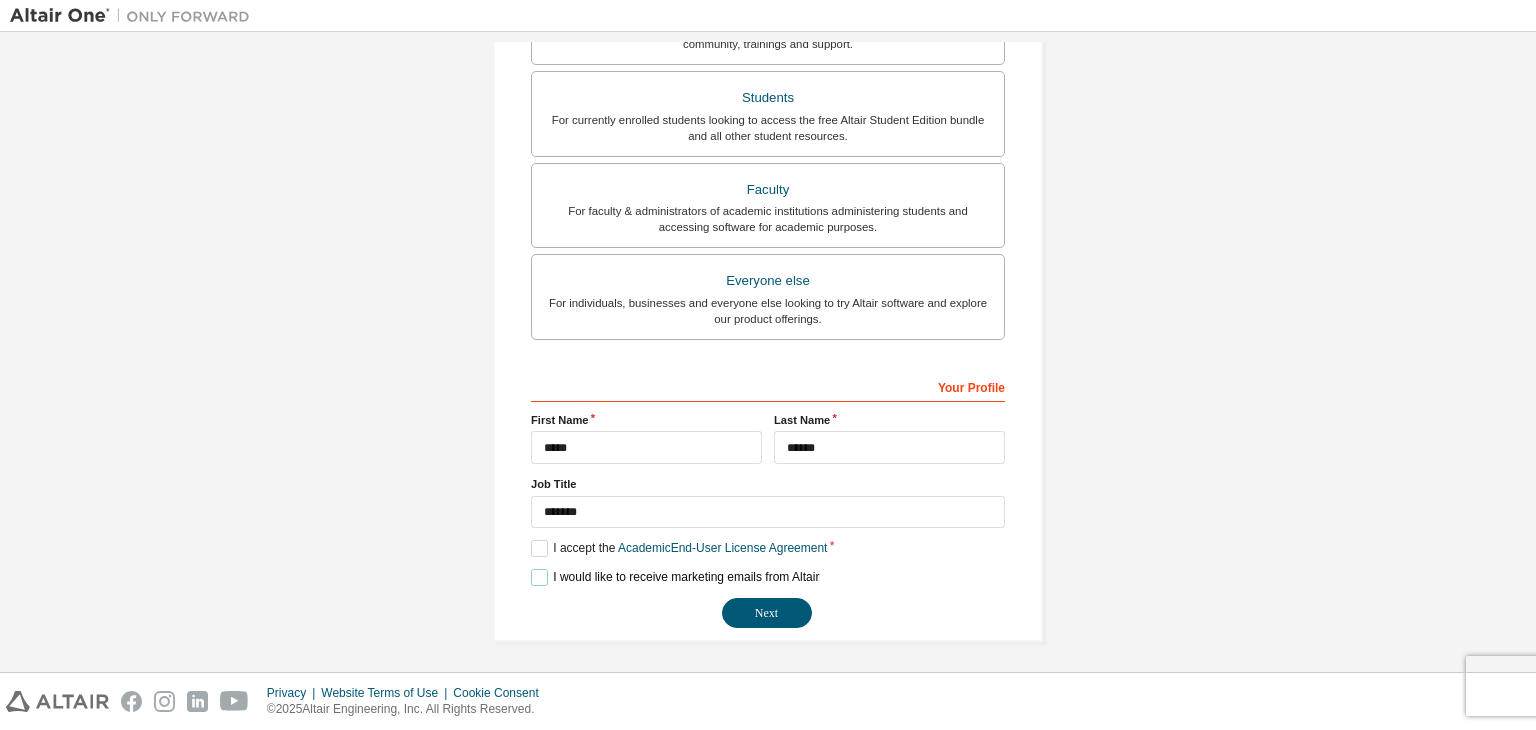 click on "I would like to receive marketing emails from Altair" at bounding box center (675, 577) 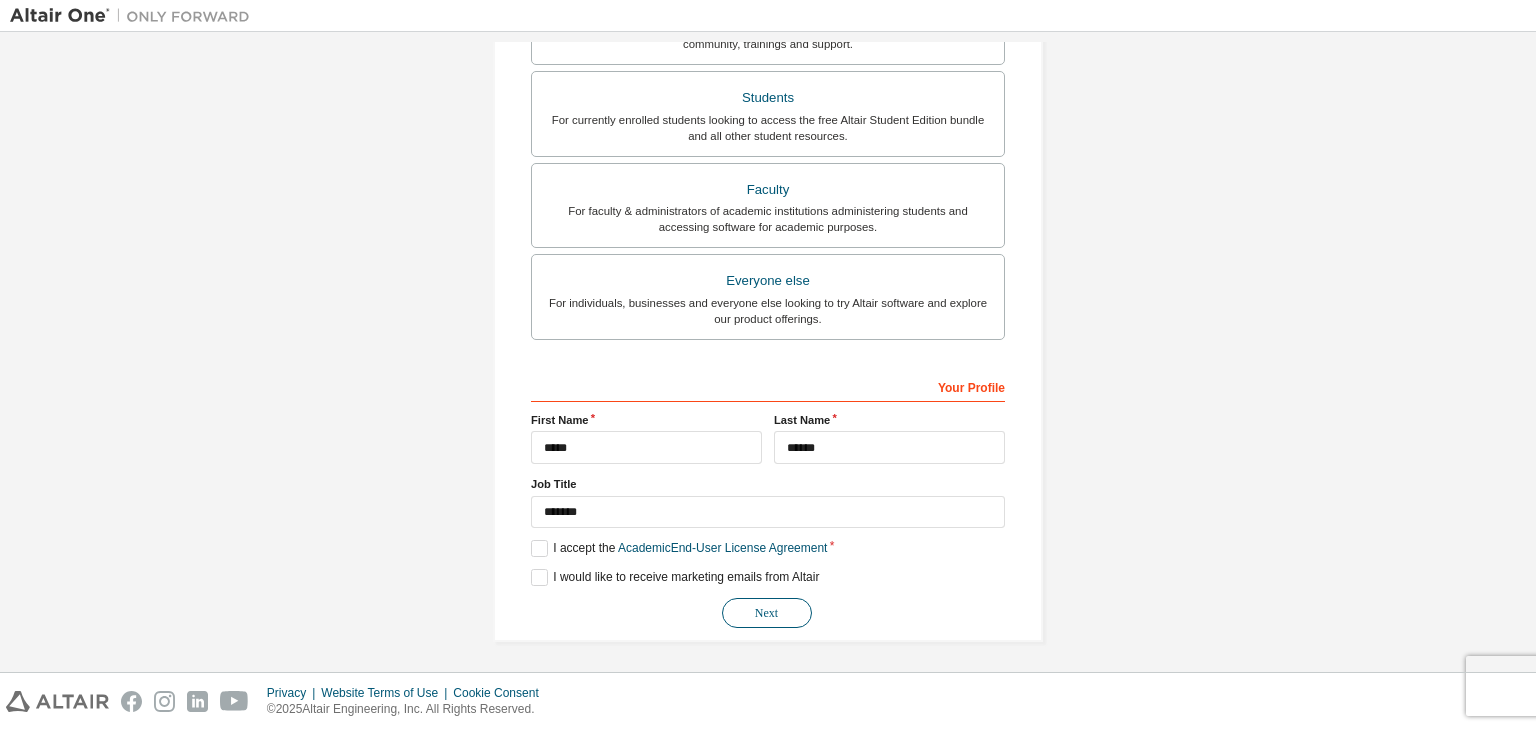 click on "Next" at bounding box center (767, 613) 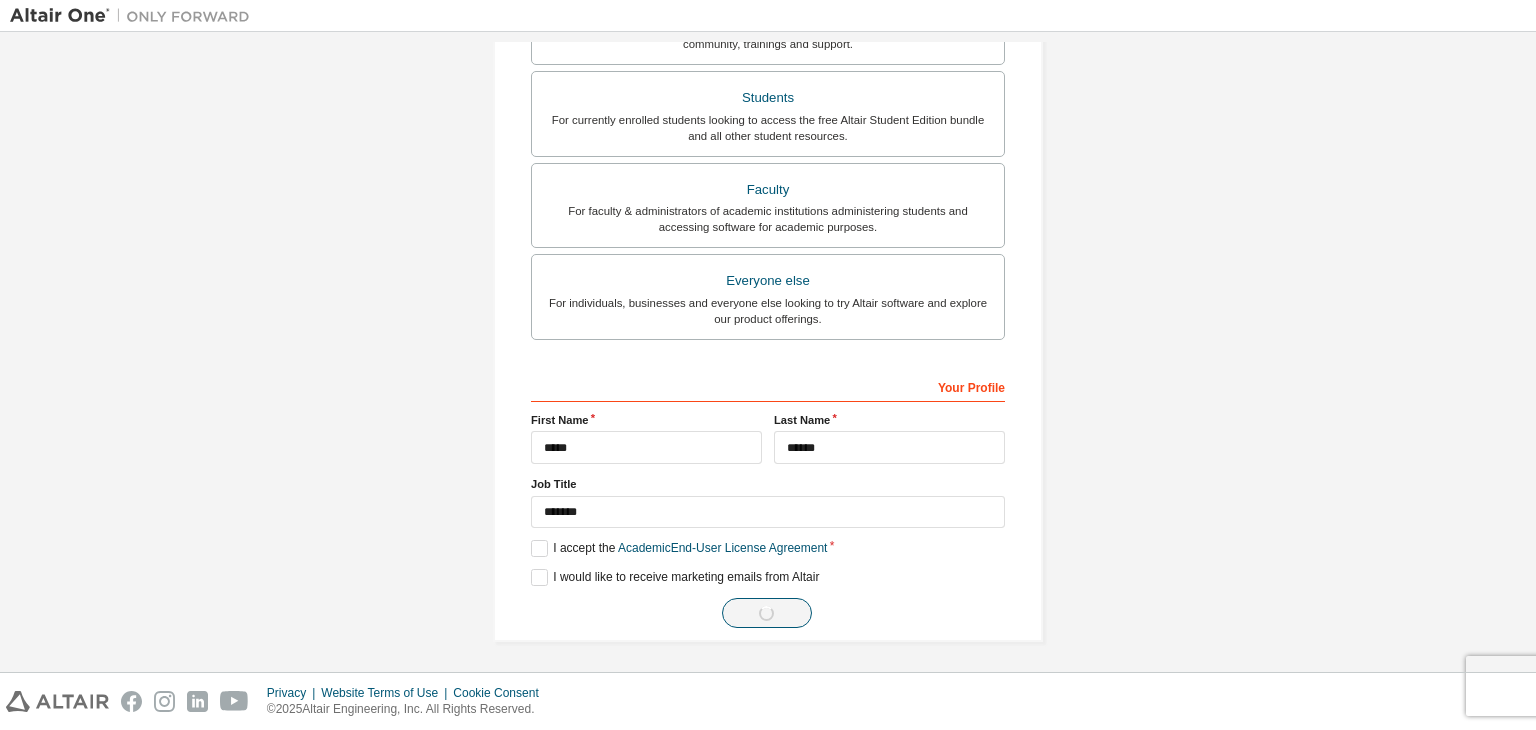 scroll, scrollTop: 0, scrollLeft: 0, axis: both 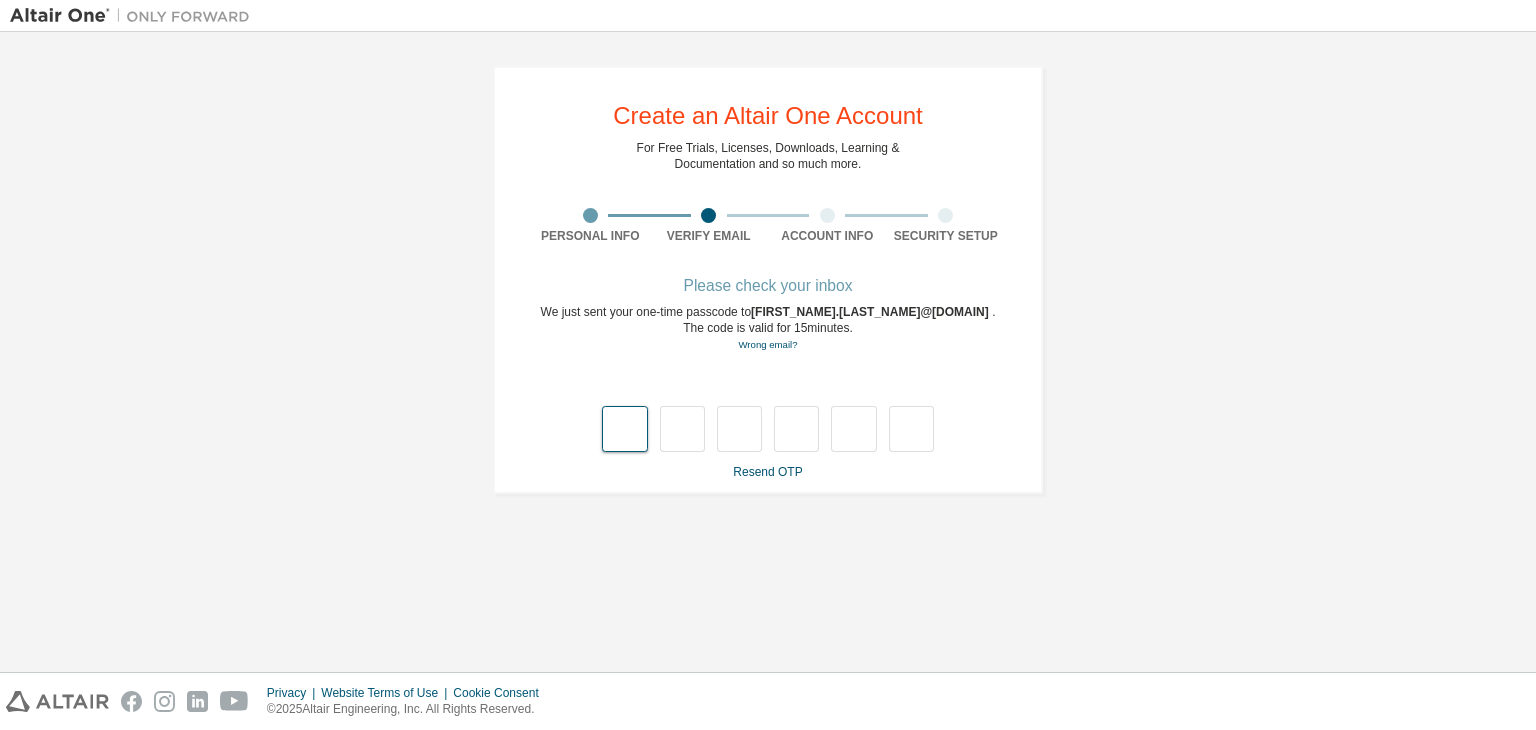 type on "*" 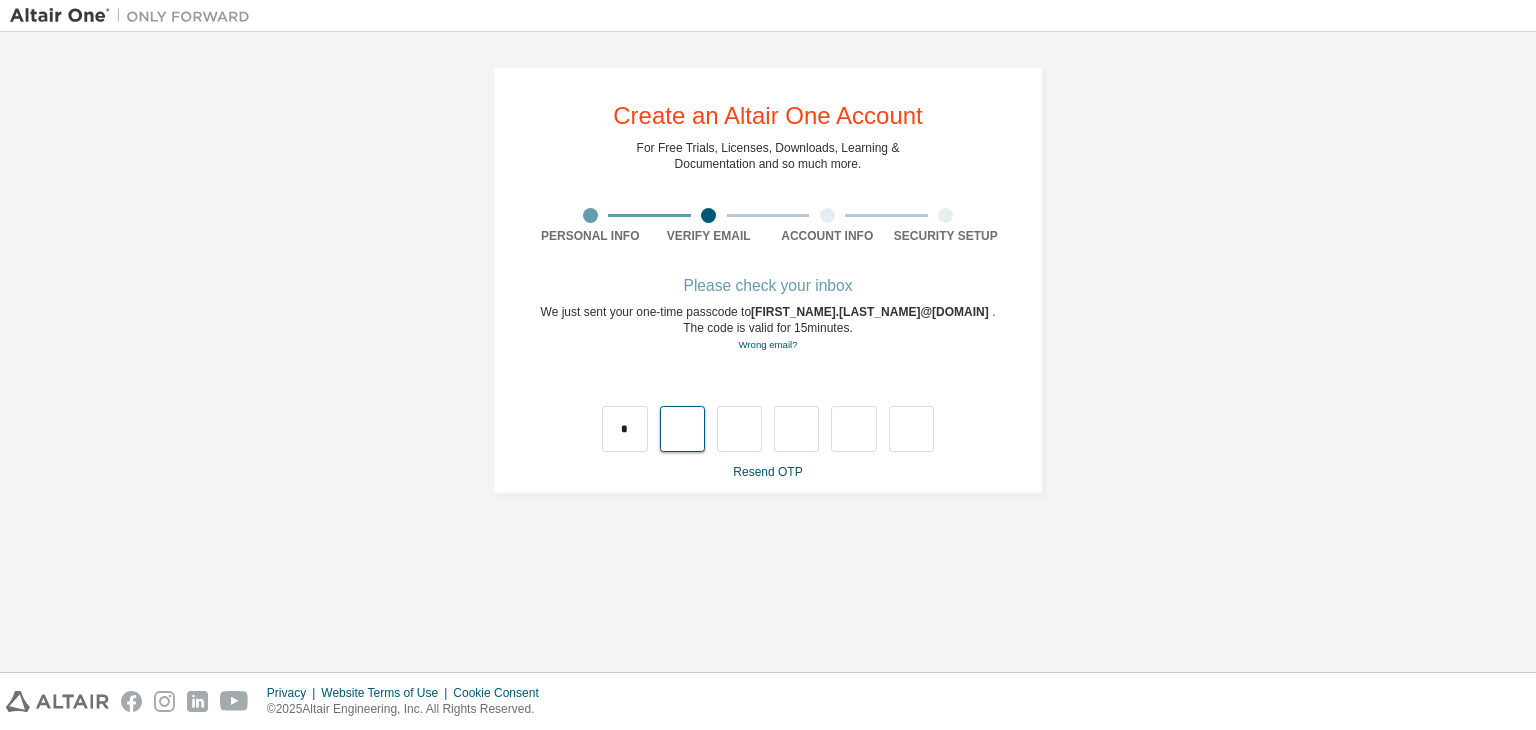 type on "*" 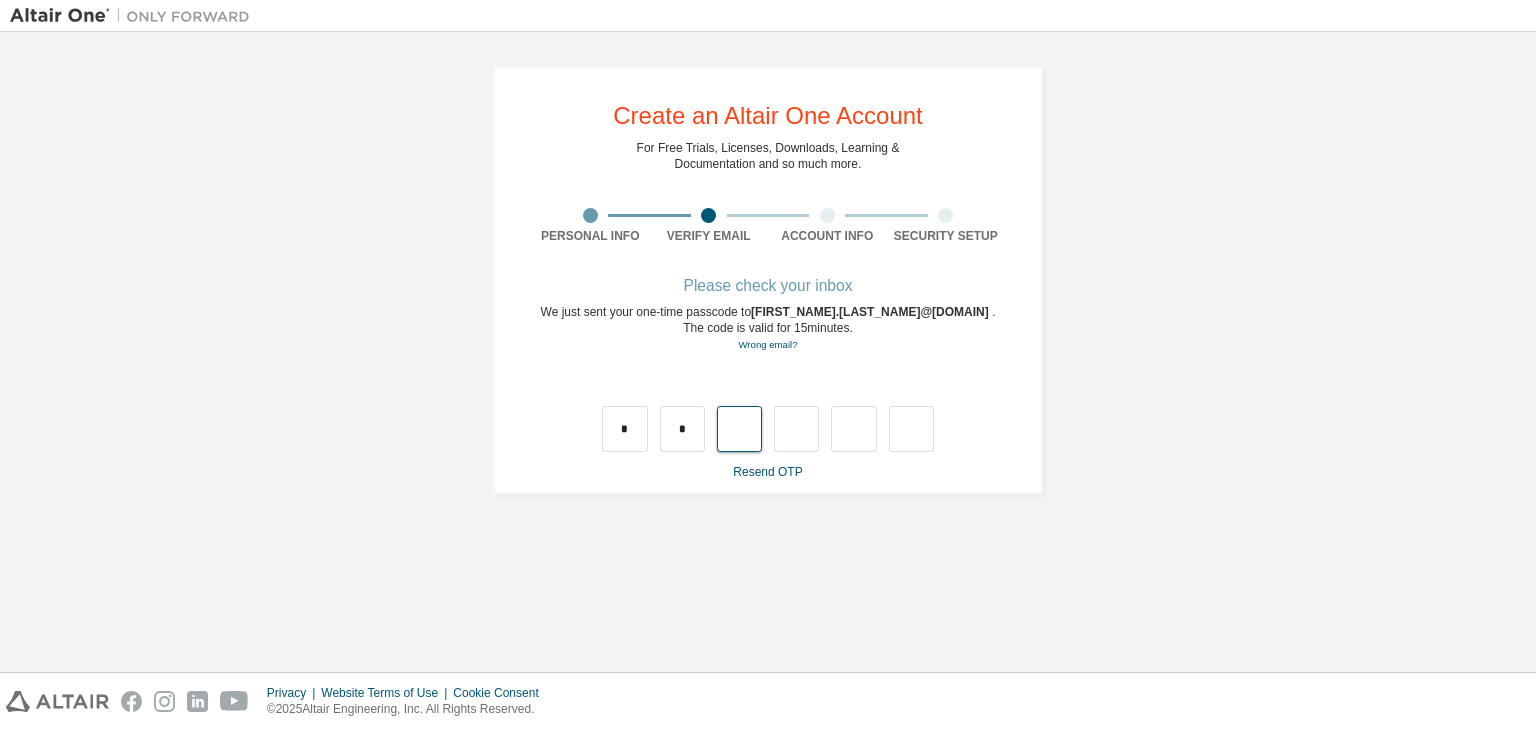 type on "*" 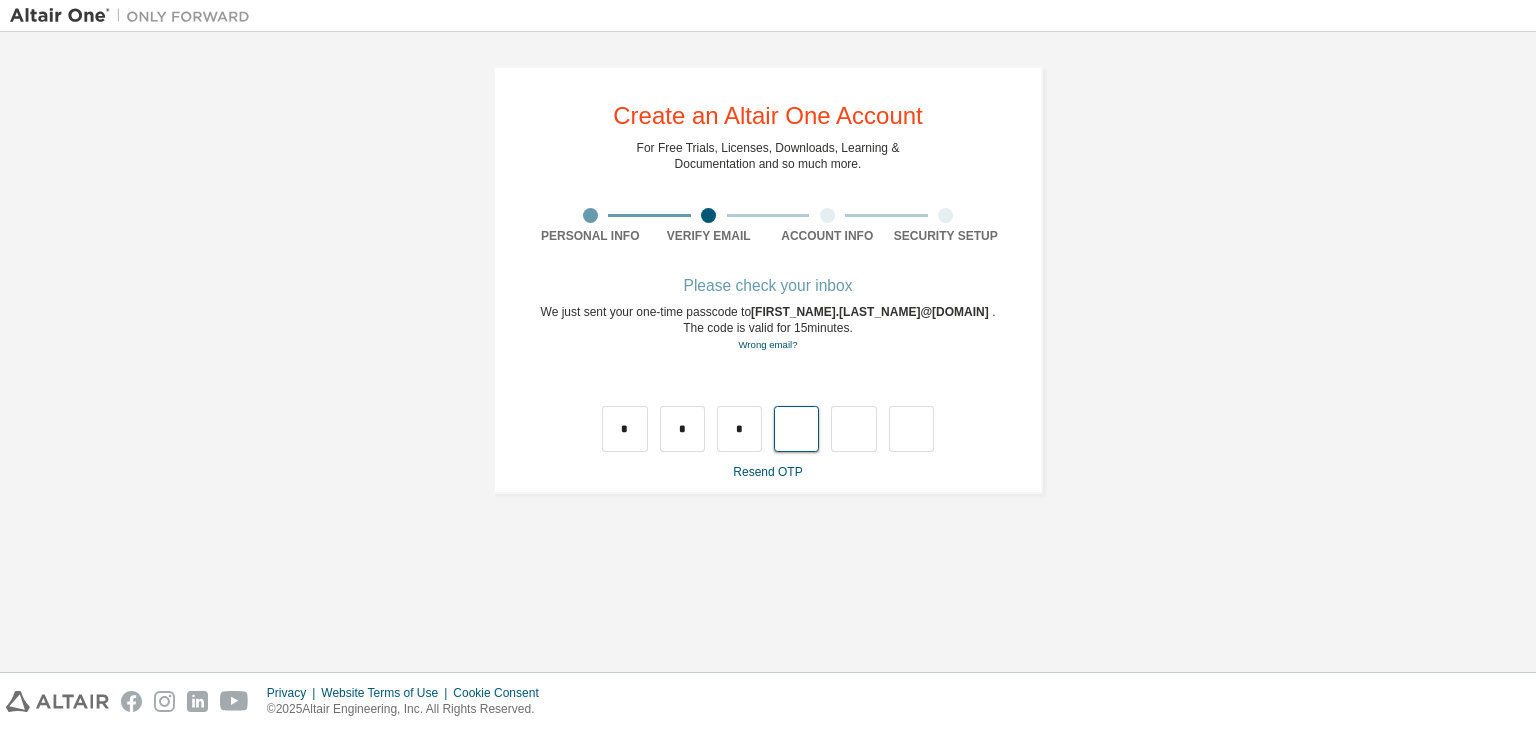 type on "*" 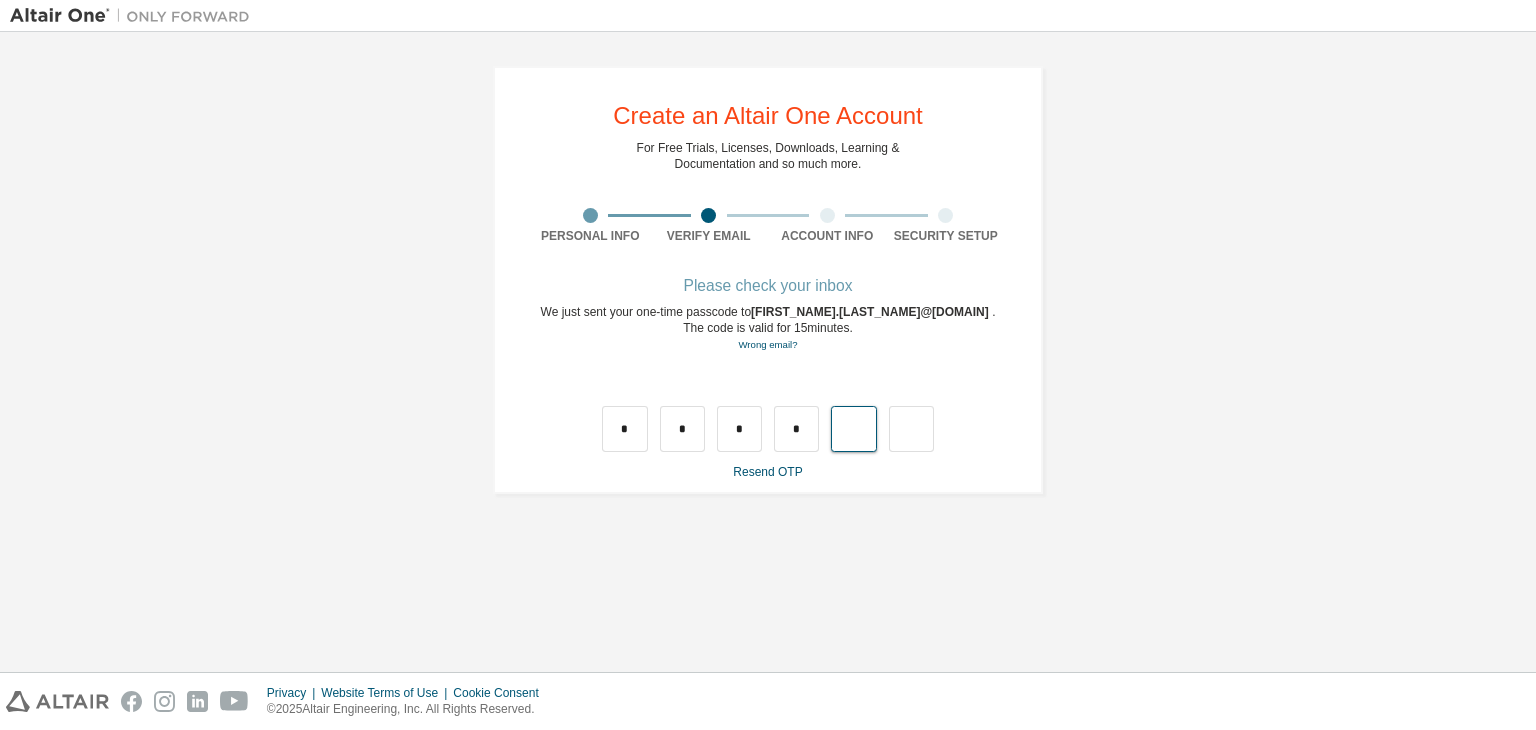 type on "*" 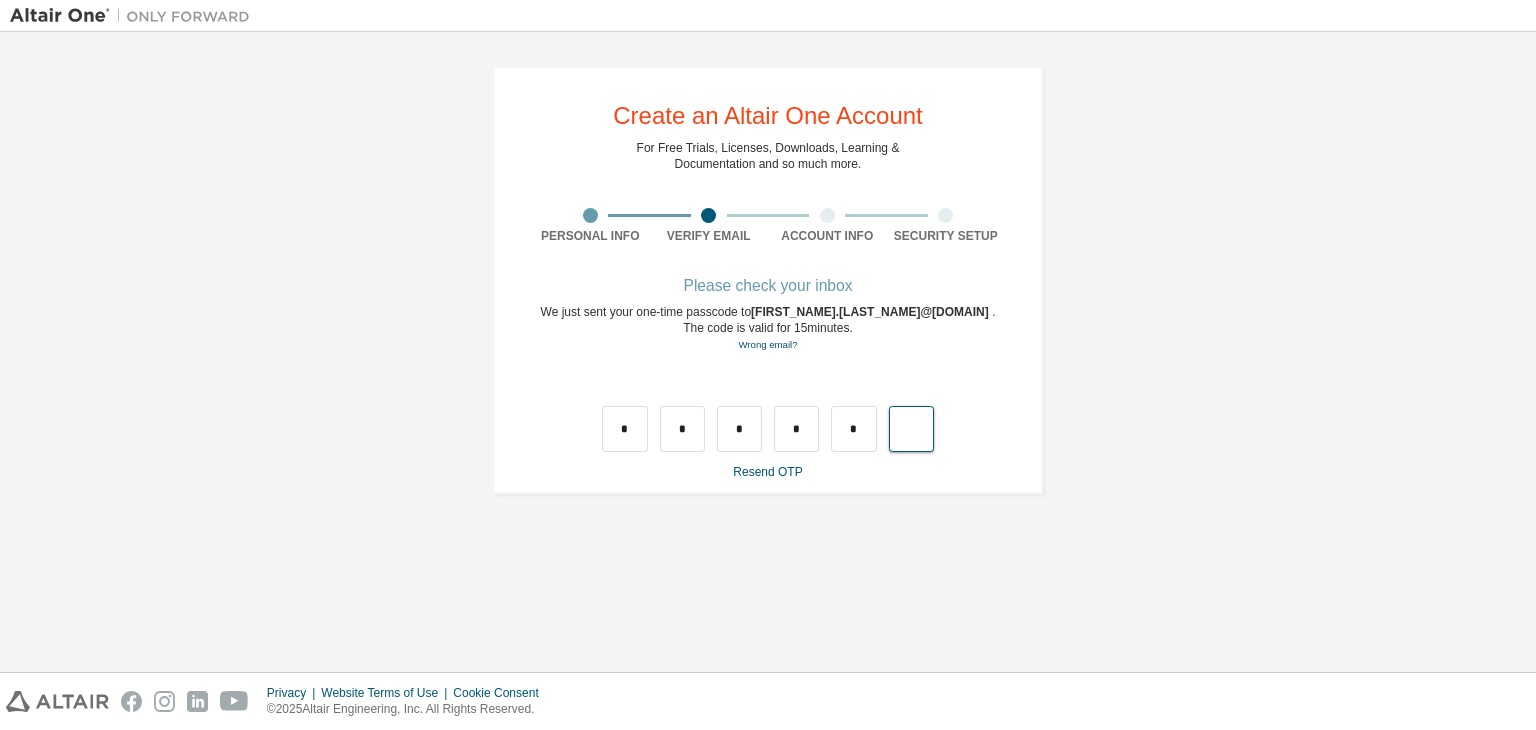 type on "*" 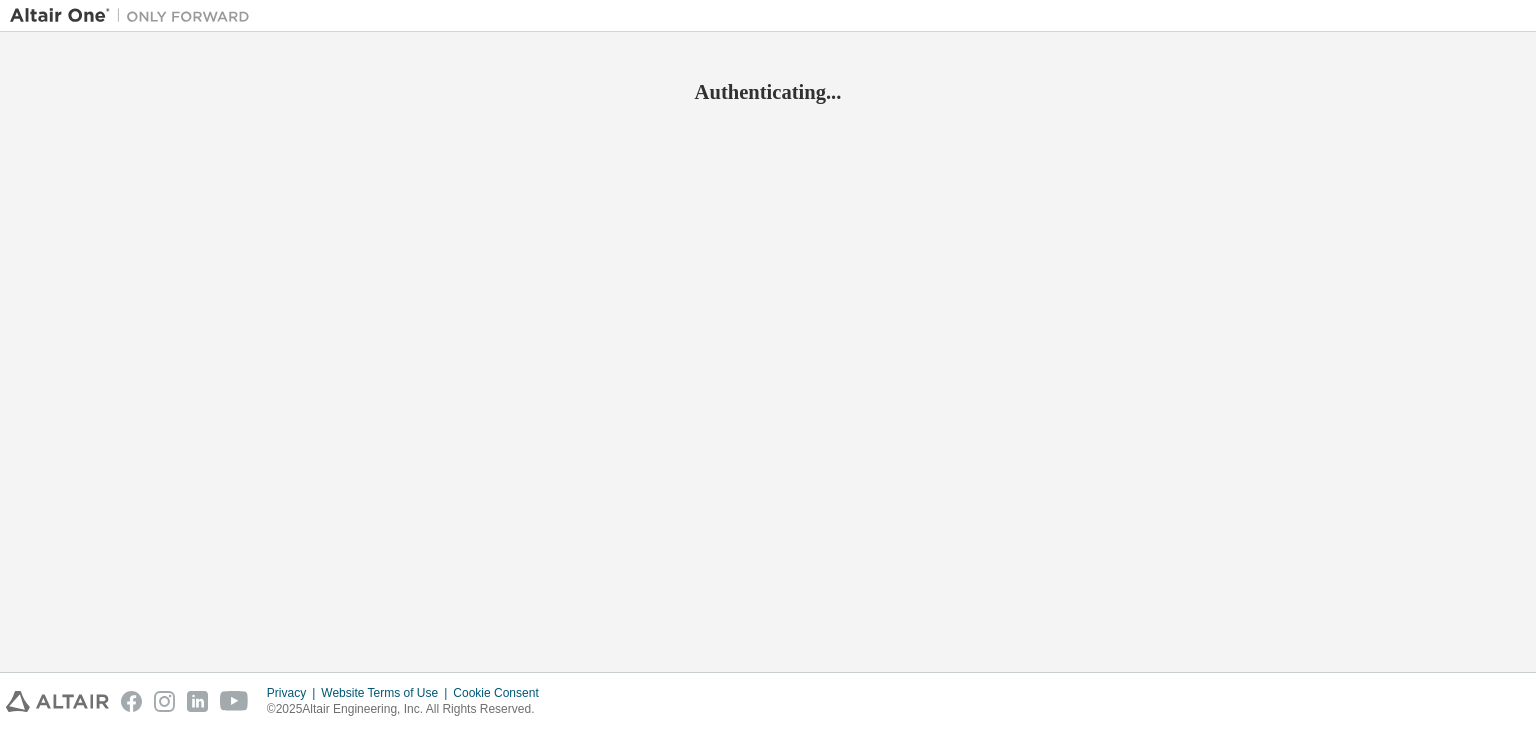 scroll, scrollTop: 0, scrollLeft: 0, axis: both 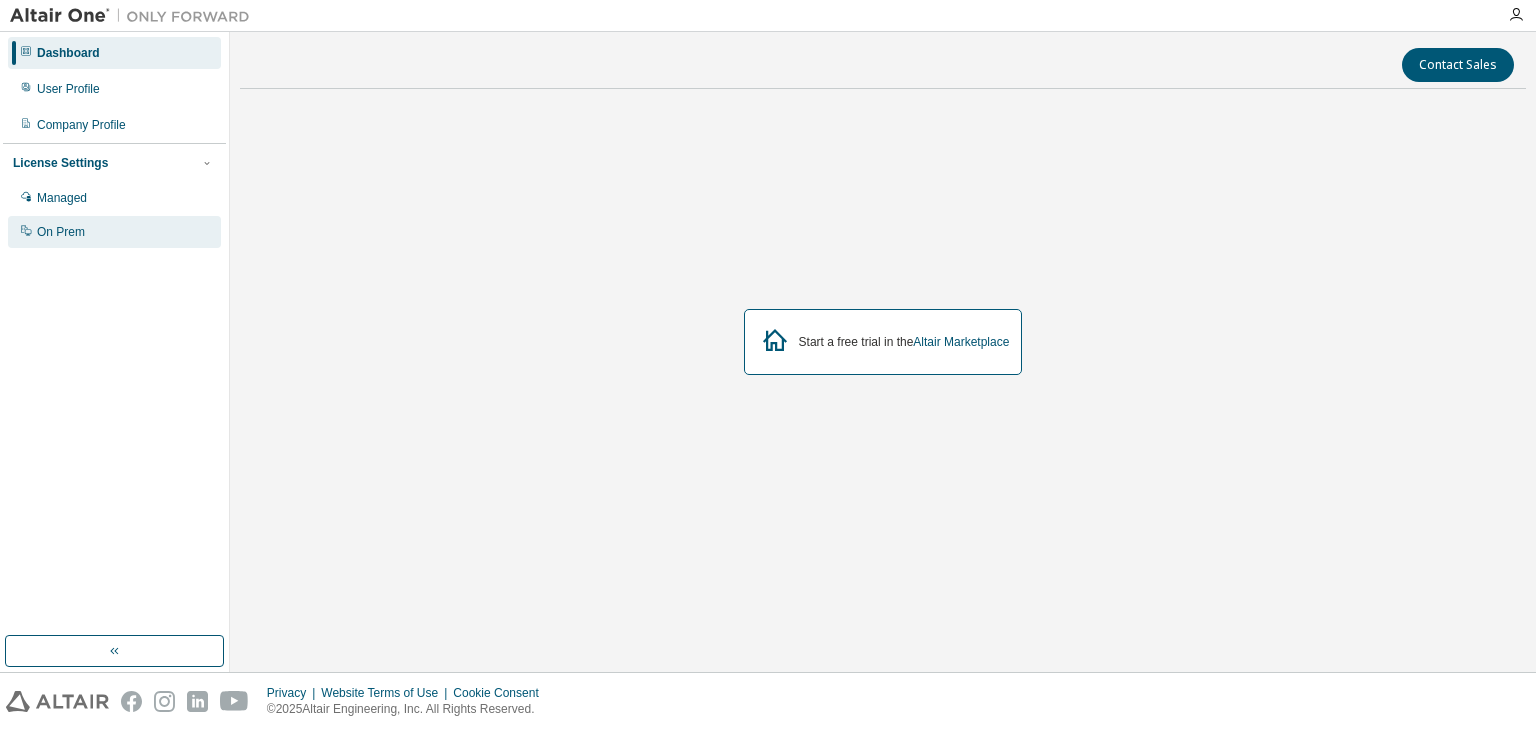 click on "On Prem" at bounding box center (114, 232) 